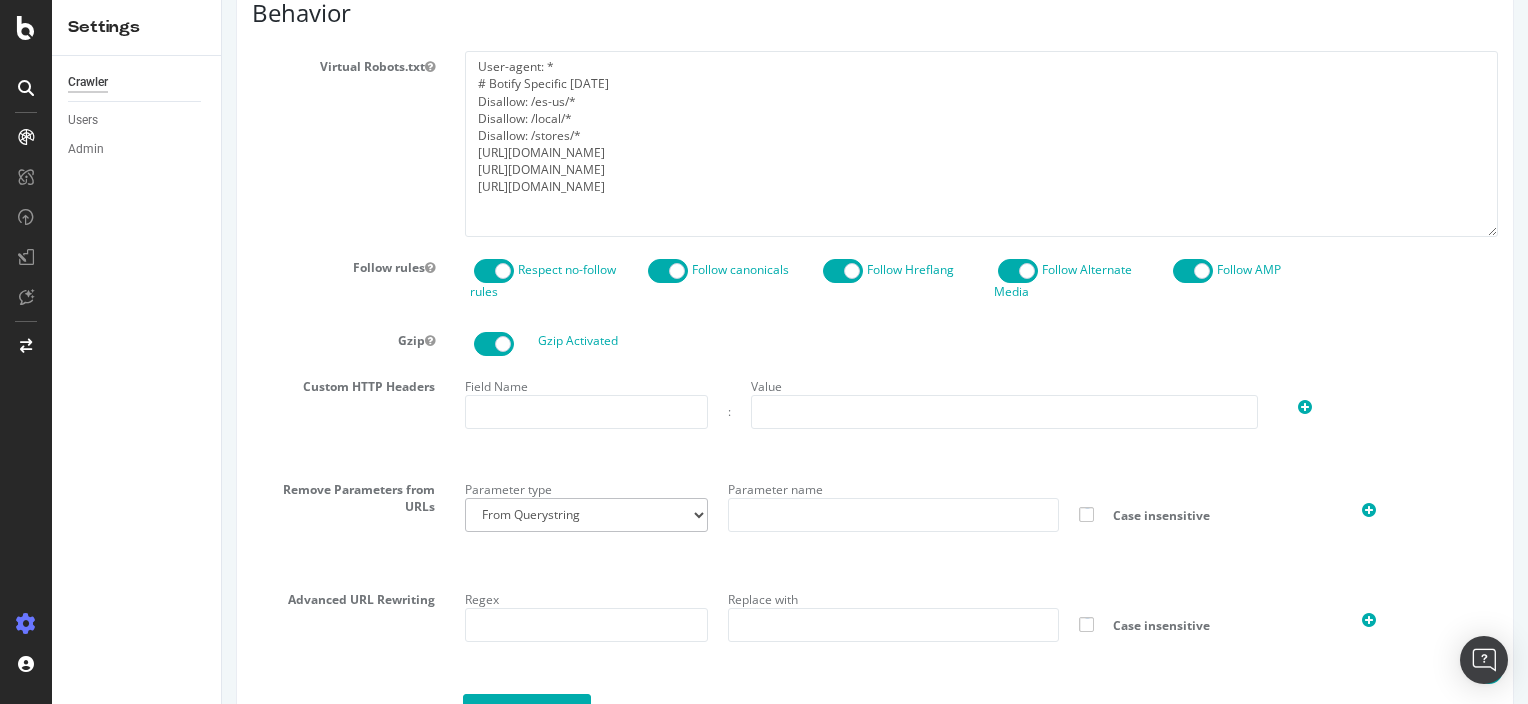 scroll, scrollTop: 1140, scrollLeft: 0, axis: vertical 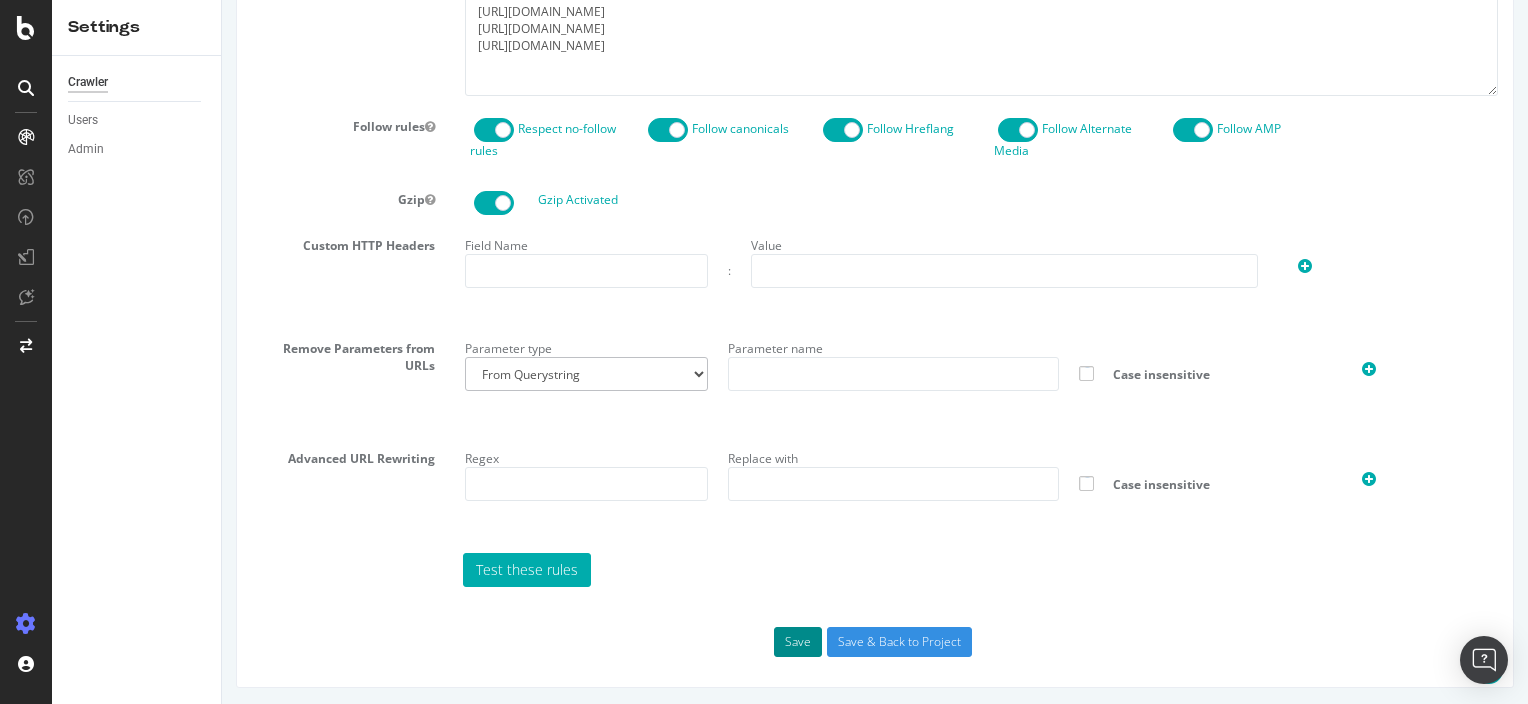 click on "Save" at bounding box center (798, 642) 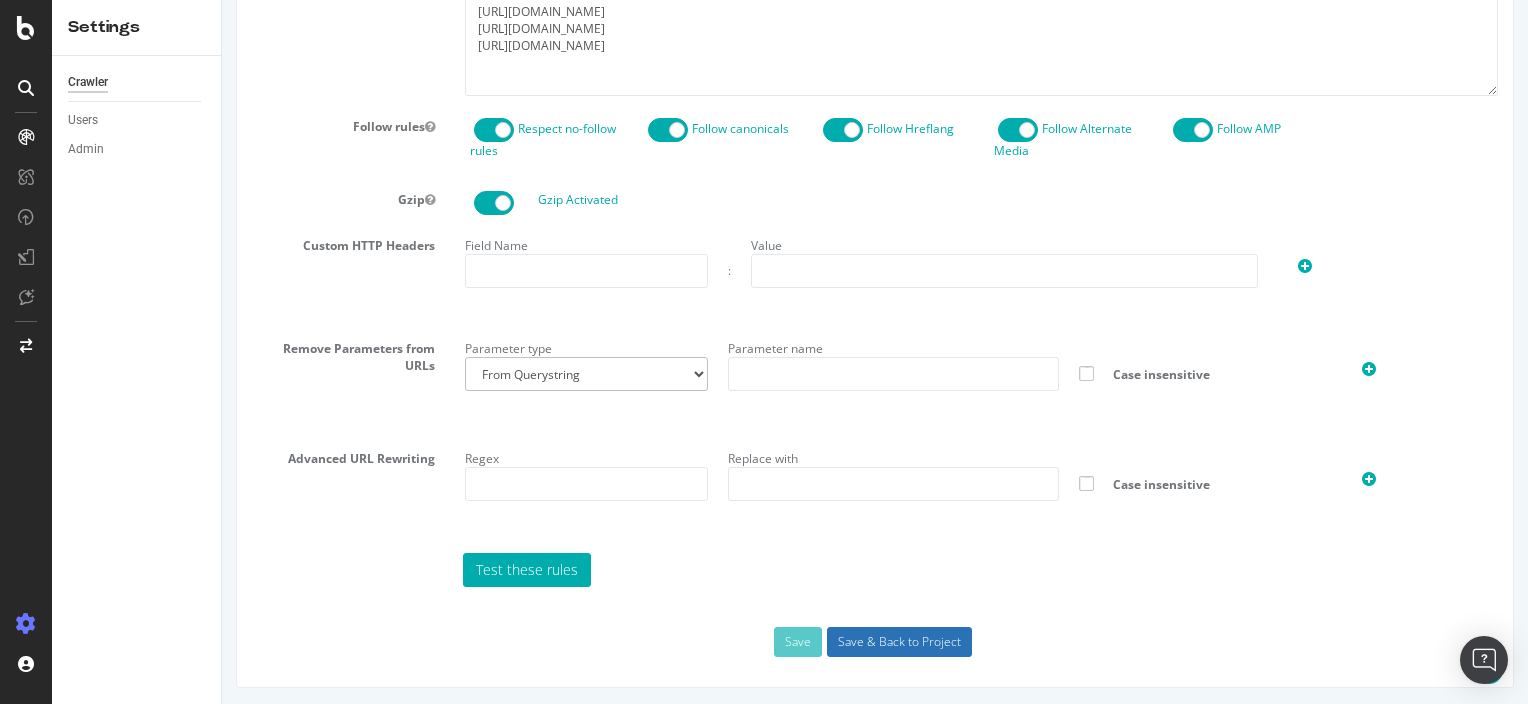 click on "Save & Back to Project" at bounding box center (899, 642) 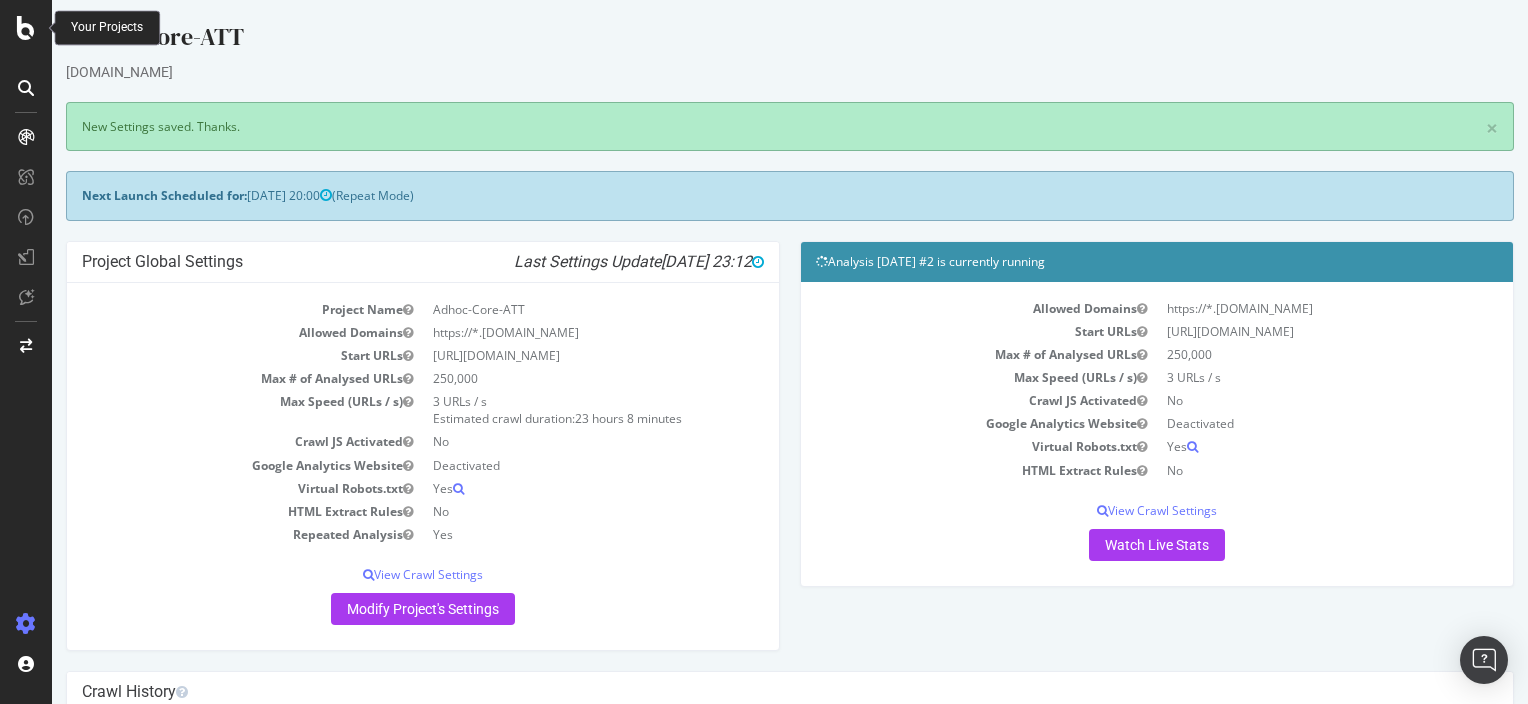 scroll, scrollTop: 0, scrollLeft: 0, axis: both 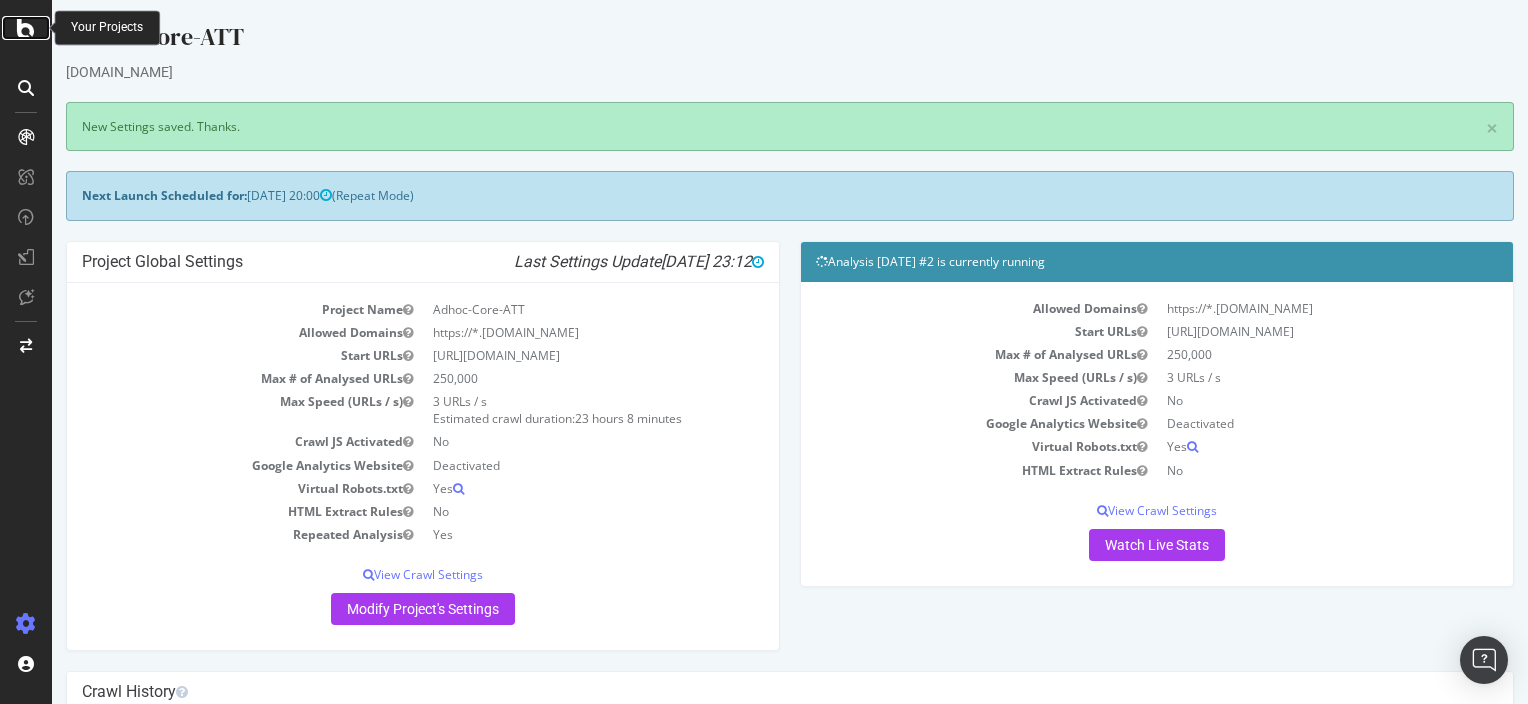 click at bounding box center (26, 28) 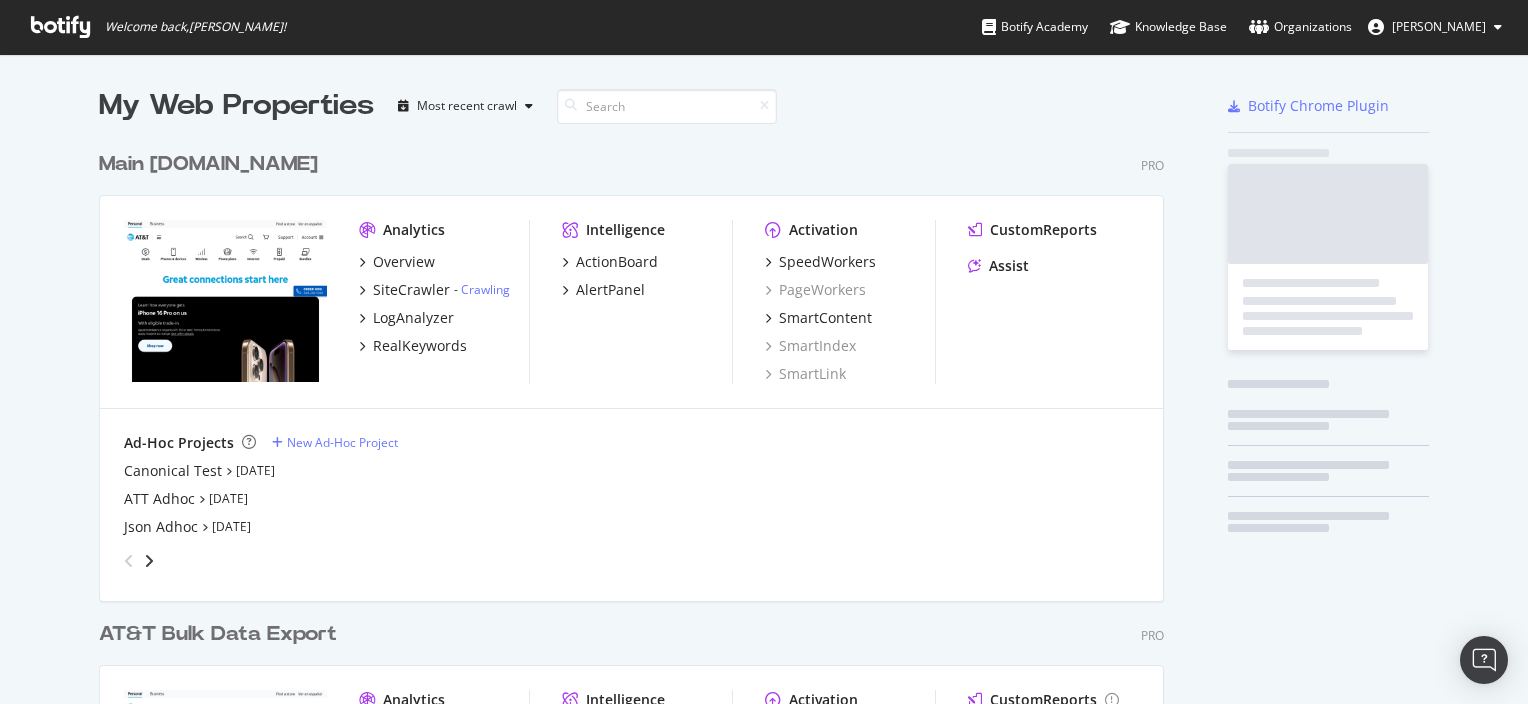 scroll, scrollTop: 16, scrollLeft: 16, axis: both 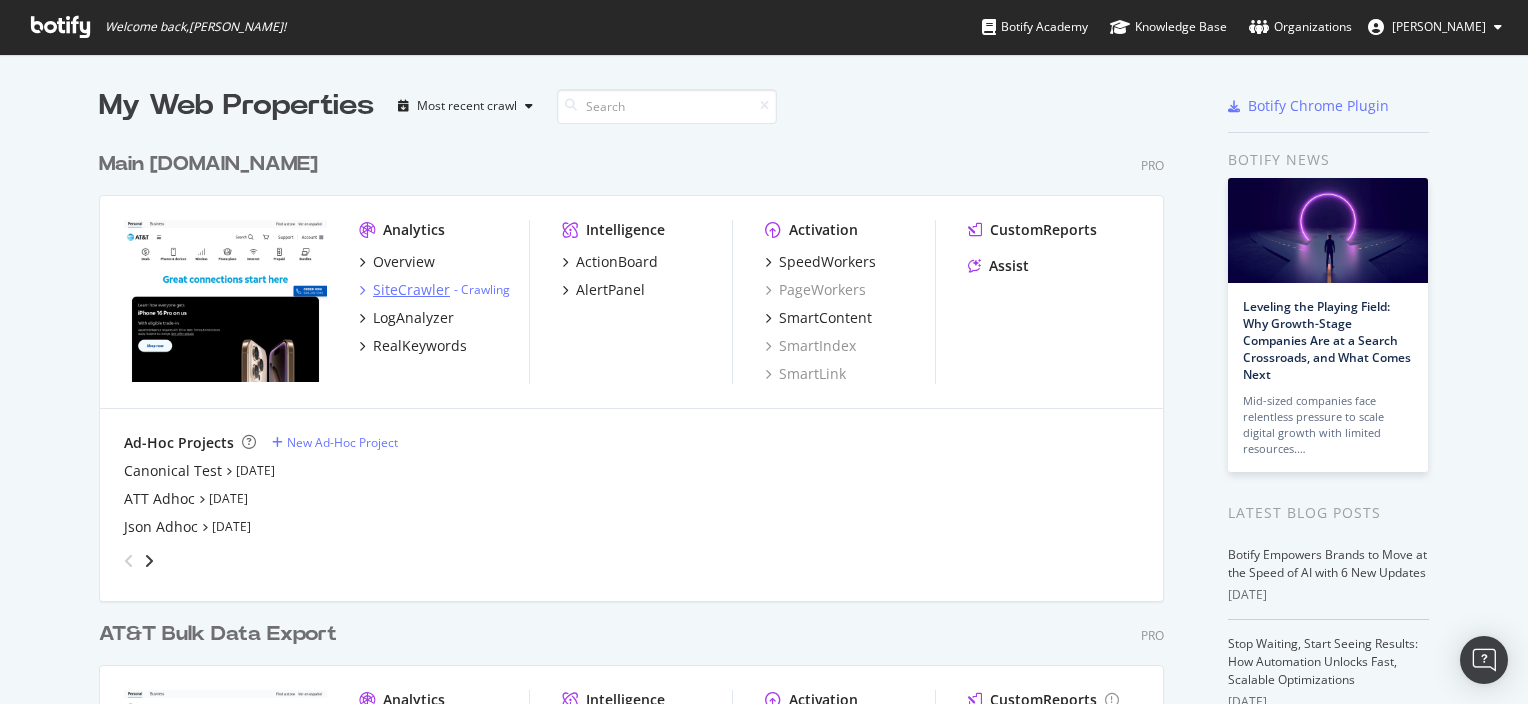 click on "SiteCrawler" at bounding box center (411, 290) 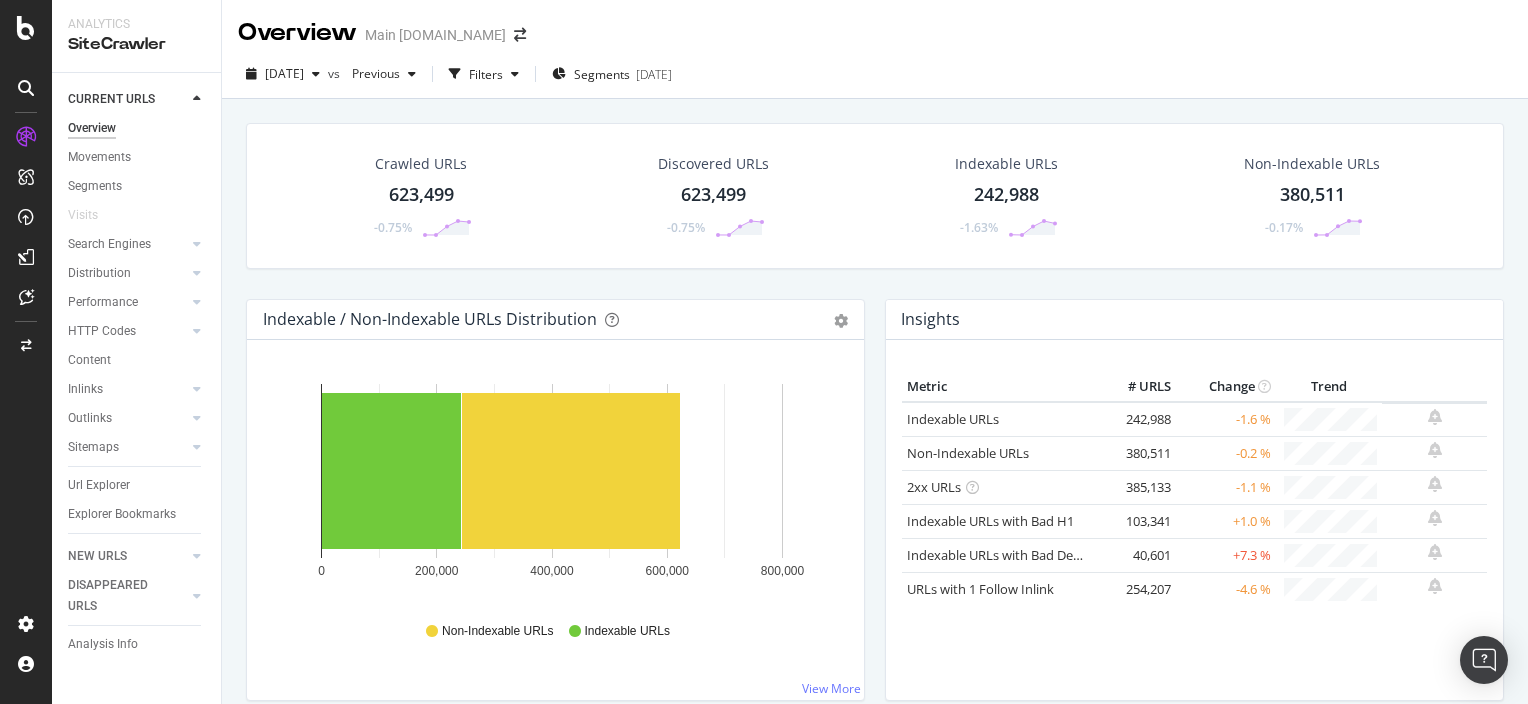 click on "623,499" at bounding box center (421, 195) 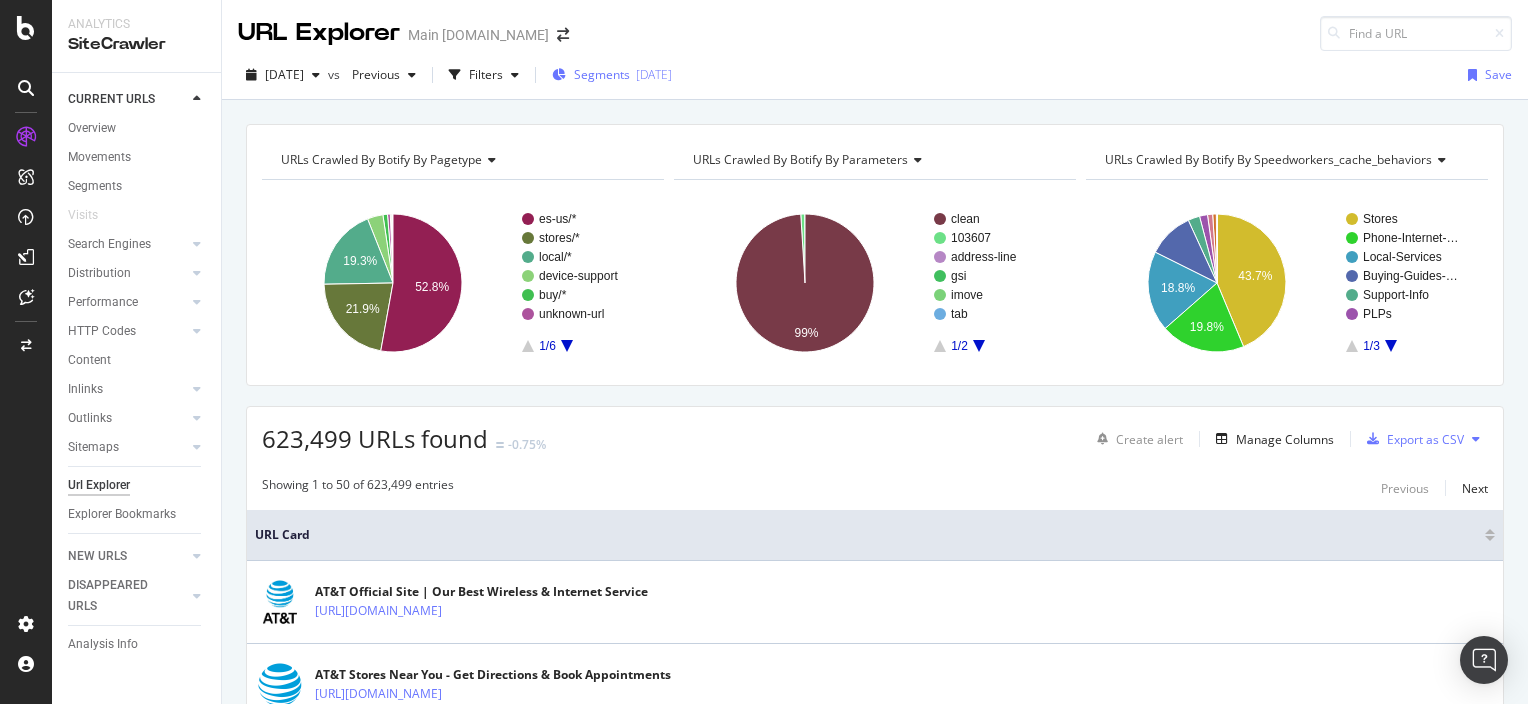 click on "Segments [DATE]" at bounding box center (612, 75) 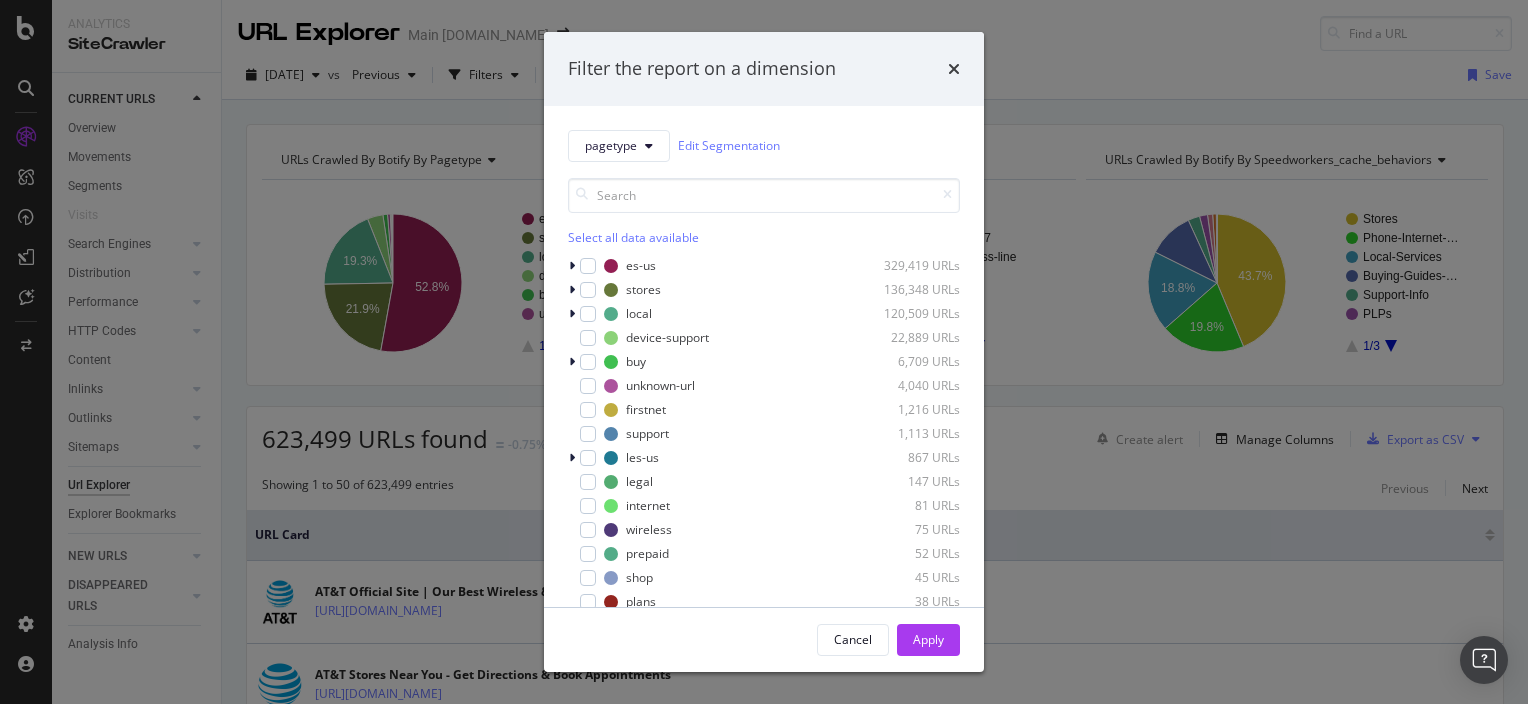 click on "Filter the report on a dimension pagetype Edit Segmentation Select all data available es-us 329,419   URLs stores 136,348   URLs local 120,509   URLs device-support 22,889   URLs buy 6,709   URLs unknown-url 4,040   URLs firstnet 1,216   URLs support 1,113   URLs les-us 867   URLs legal 147   URLs internet 81   URLs wireless 75   URLs prepaid 52   URLs shop 45   URLs plans 38   URLs help 37   URLs offers 37   URLs brand 24   URLs deals 24   URLs small-business 22   URLs tech-buzz 22   URLs features 18   URLs verification 18   URLs bundles 15   URLs security 11   URLs home-phone 10   URLs gift-ideas 8   URLs gen 7   URLs gaming 5   URLs moving 4   URLs productivity 3   URLs home 2   URLs Cancel Apply" at bounding box center [764, 352] 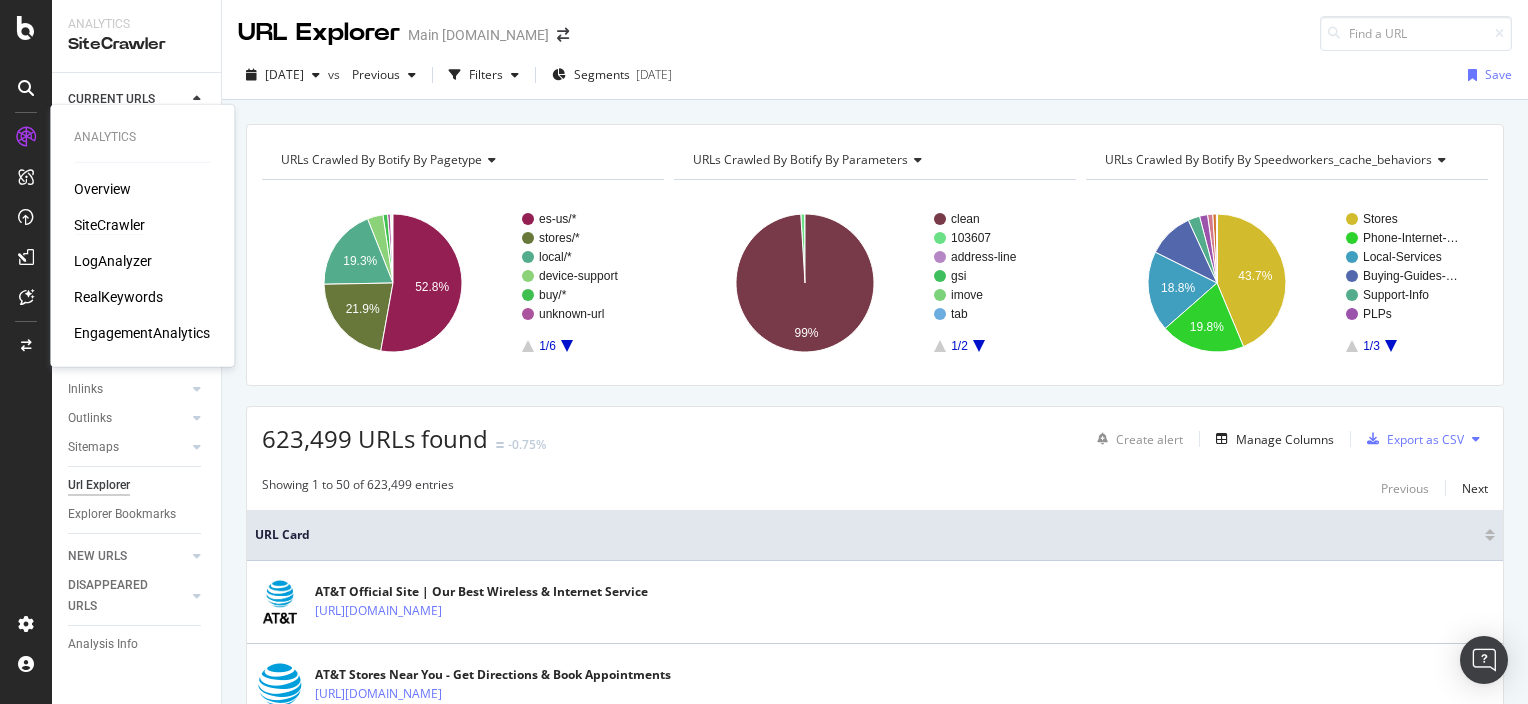 click on "SiteCrawler" at bounding box center [109, 225] 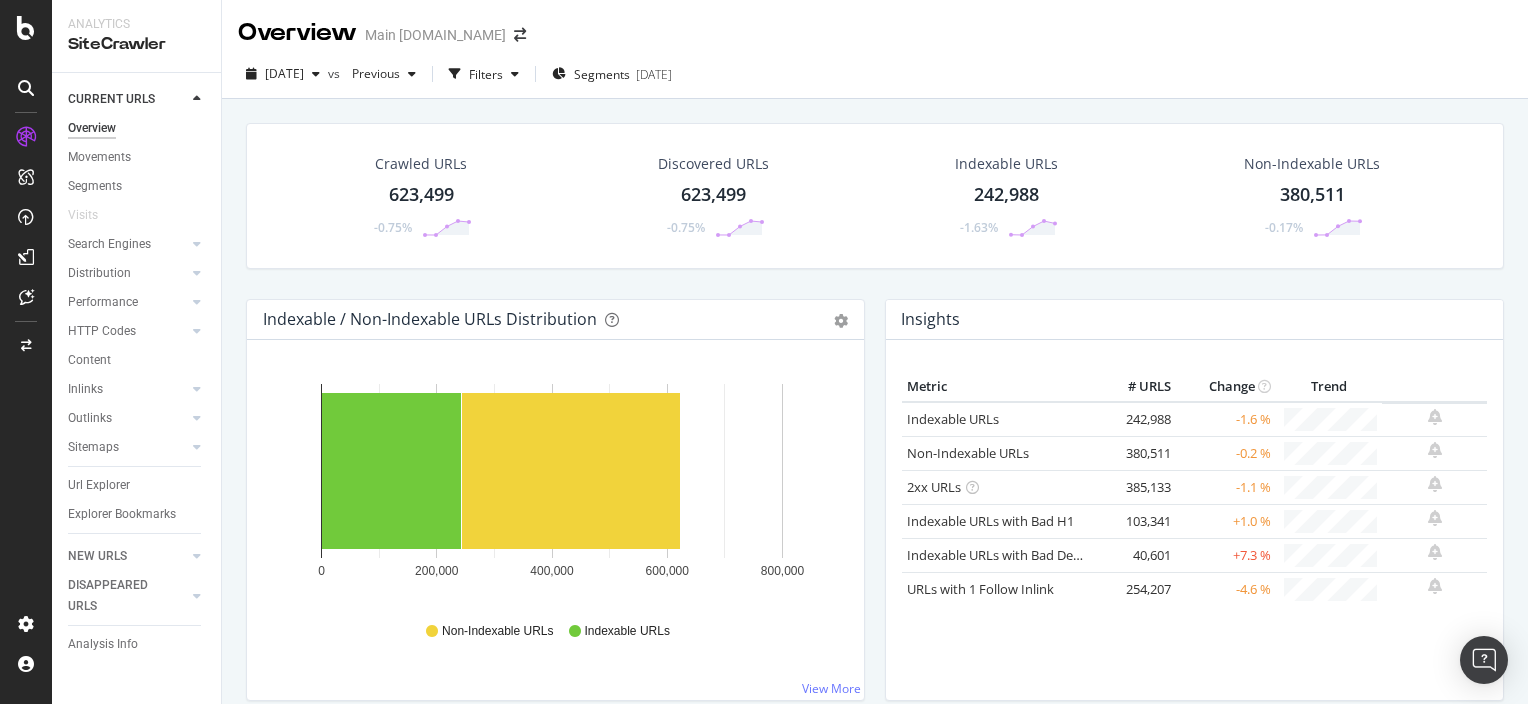 click on "623,499" at bounding box center [421, 195] 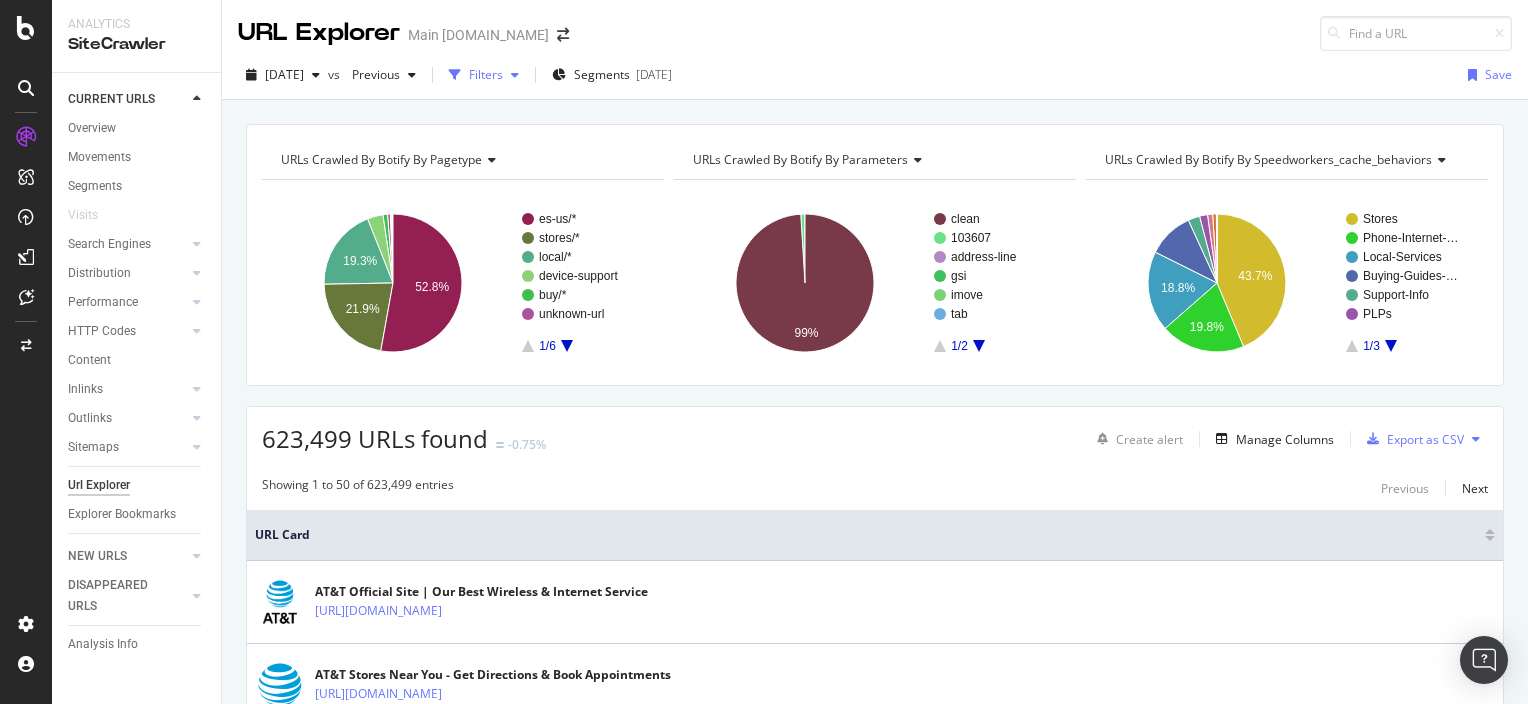 click on "Filters" at bounding box center [486, 74] 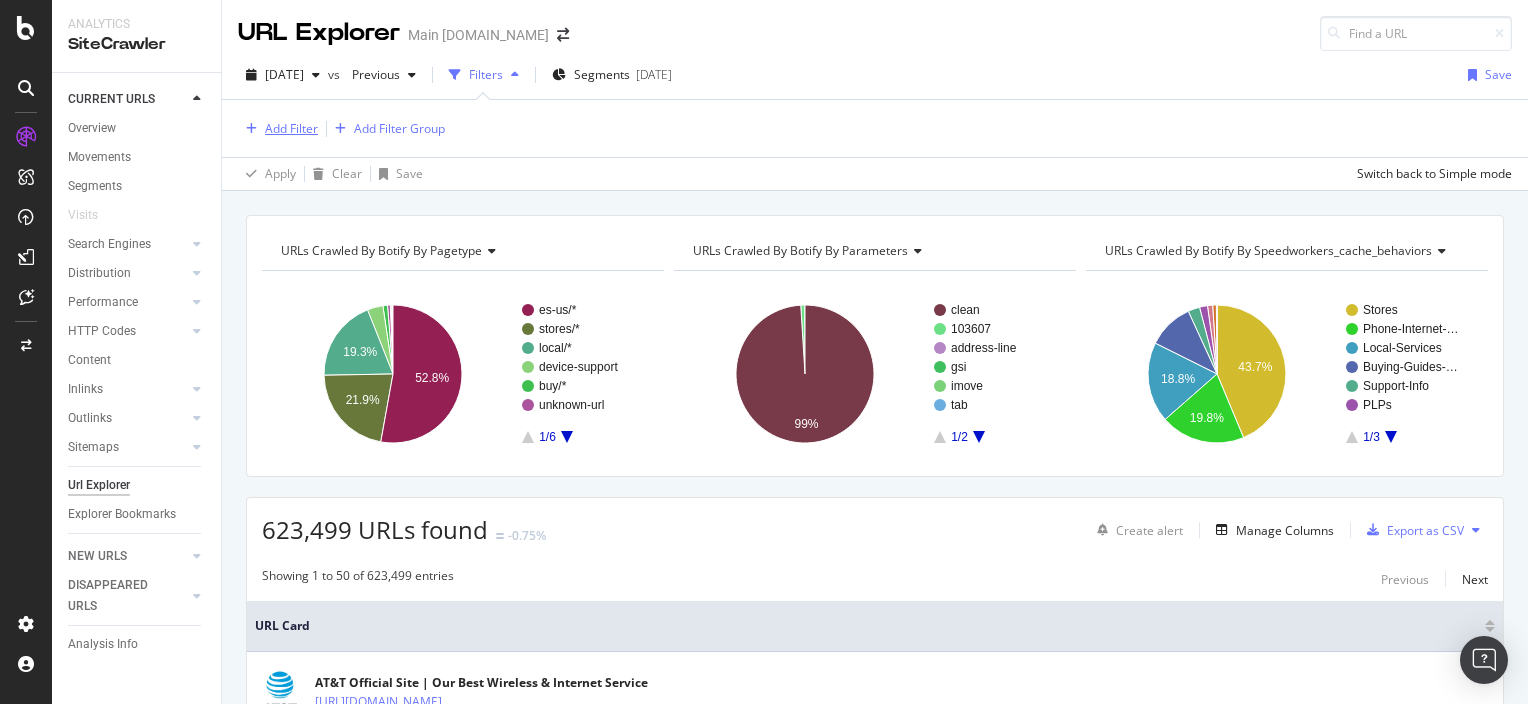 click on "Add Filter" at bounding box center (291, 128) 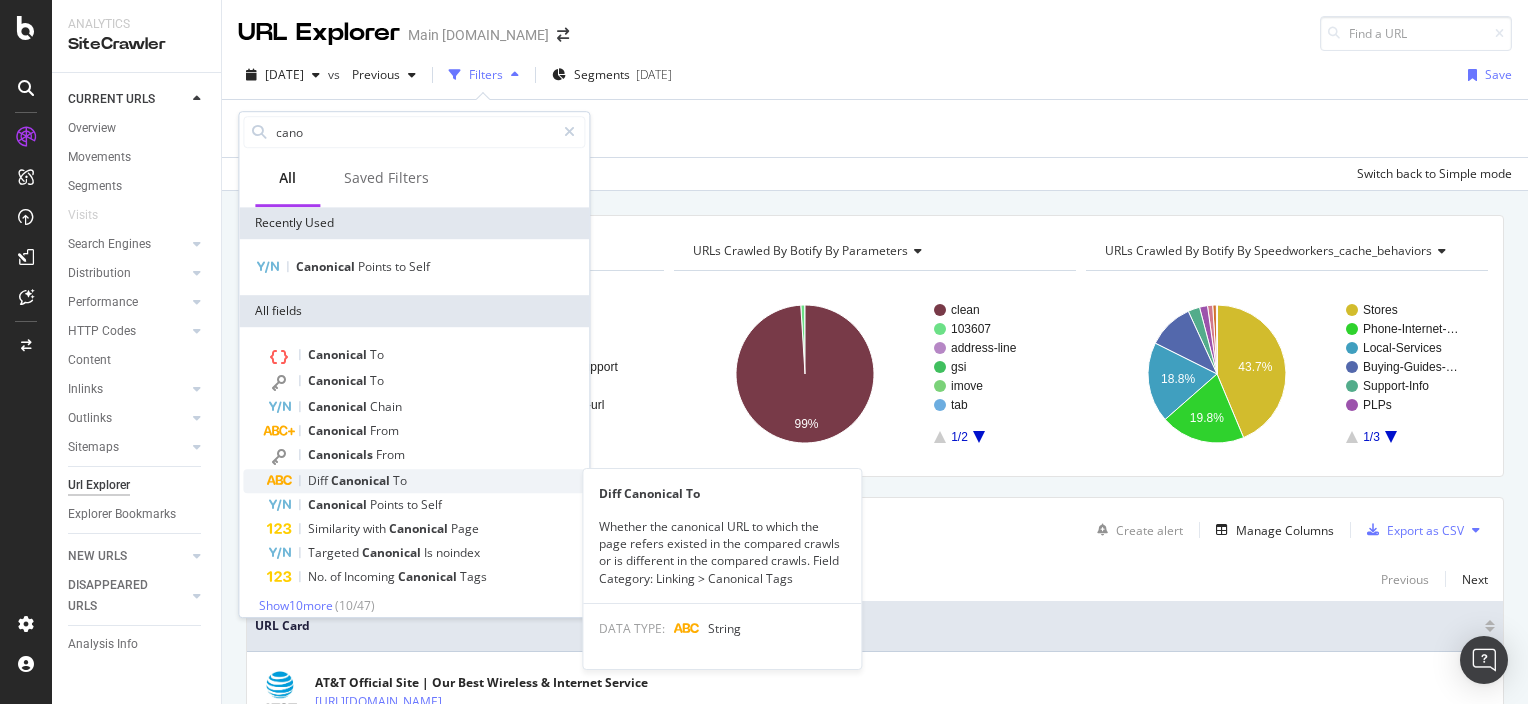 type on "cano" 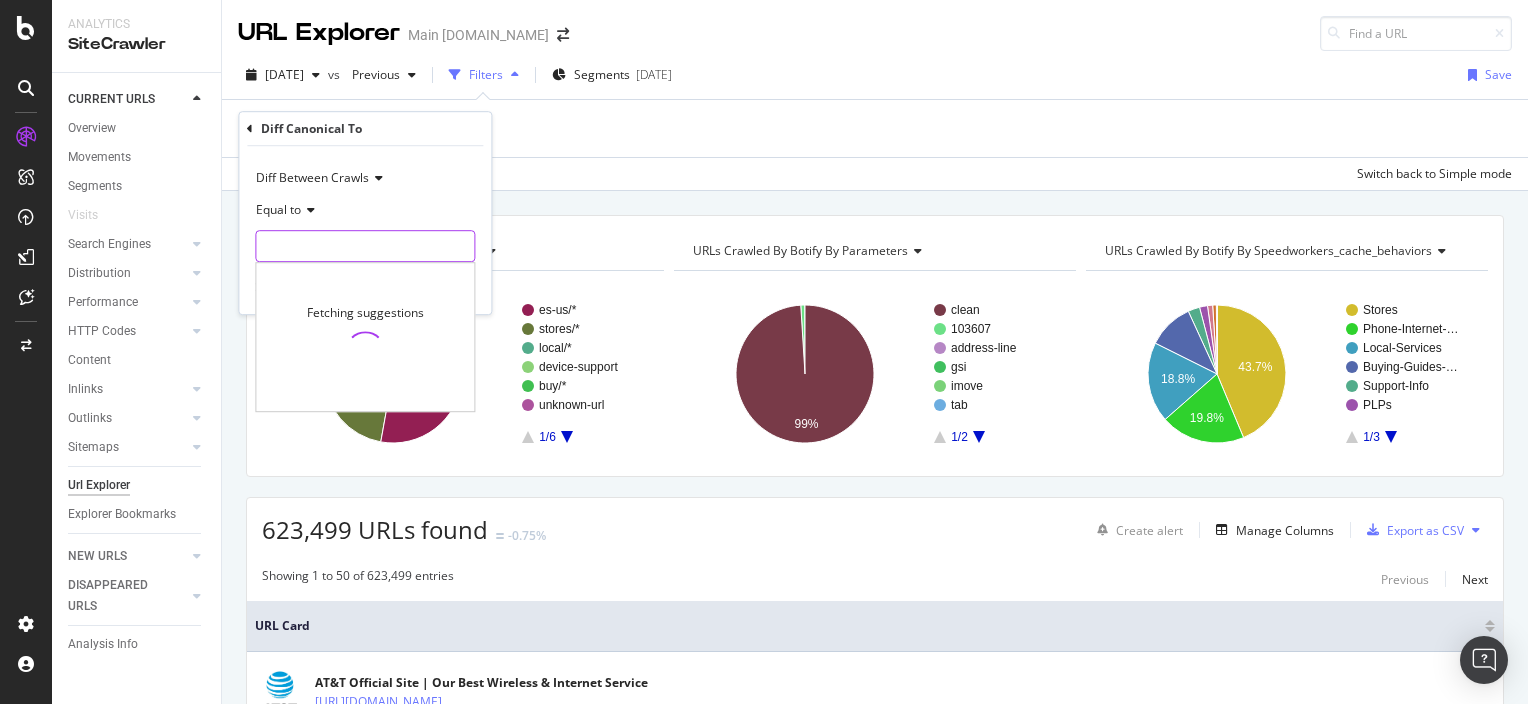 click at bounding box center [365, 246] 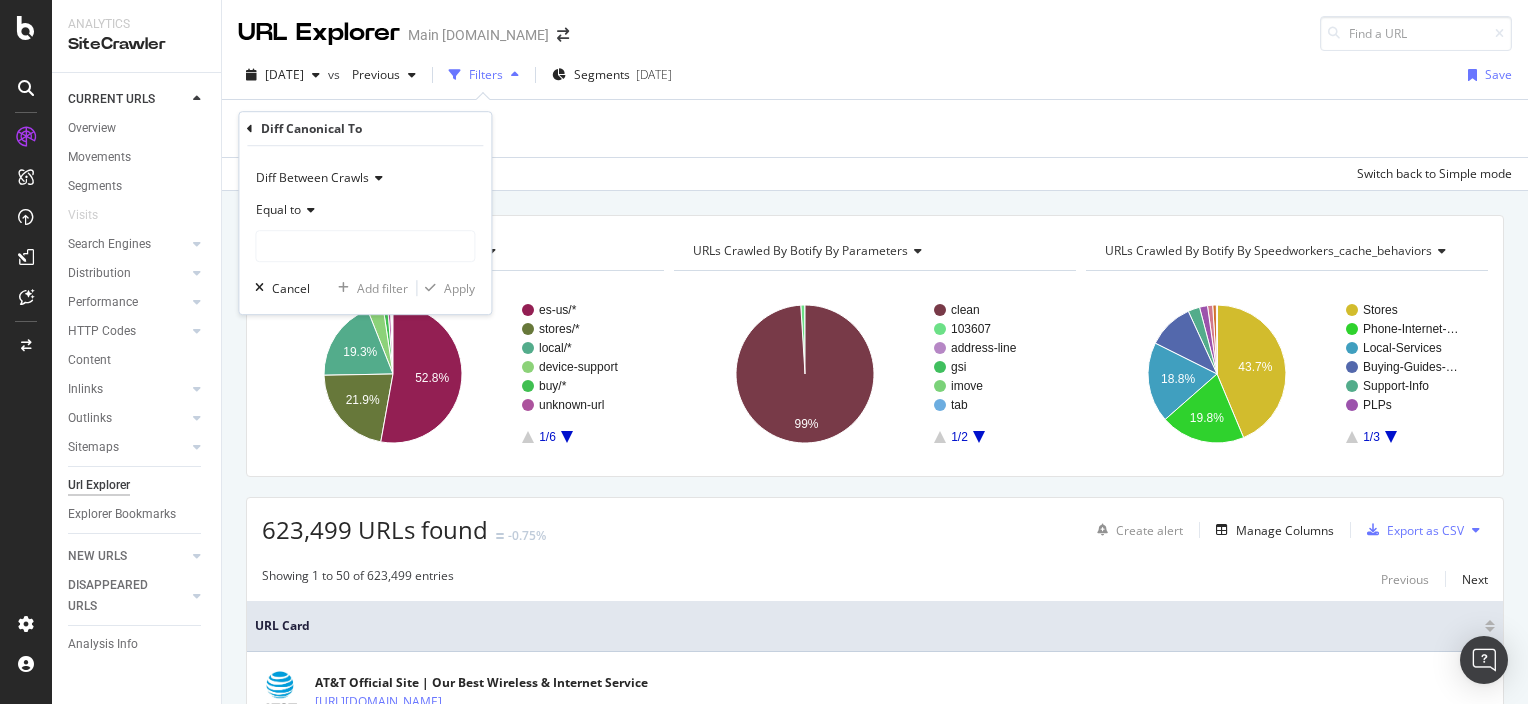 click on "Diff Between Crawls" at bounding box center [365, 178] 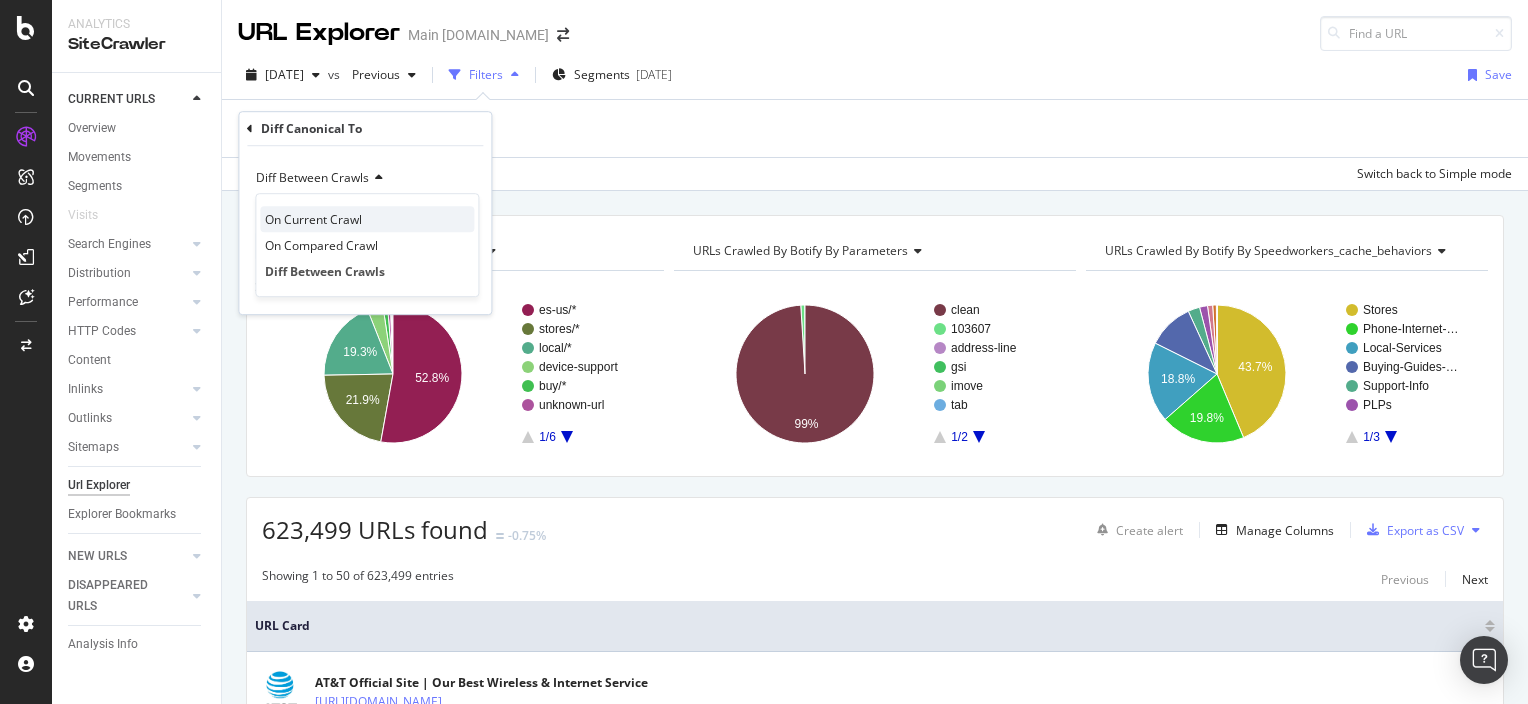 click on "On Current Crawl" at bounding box center (313, 219) 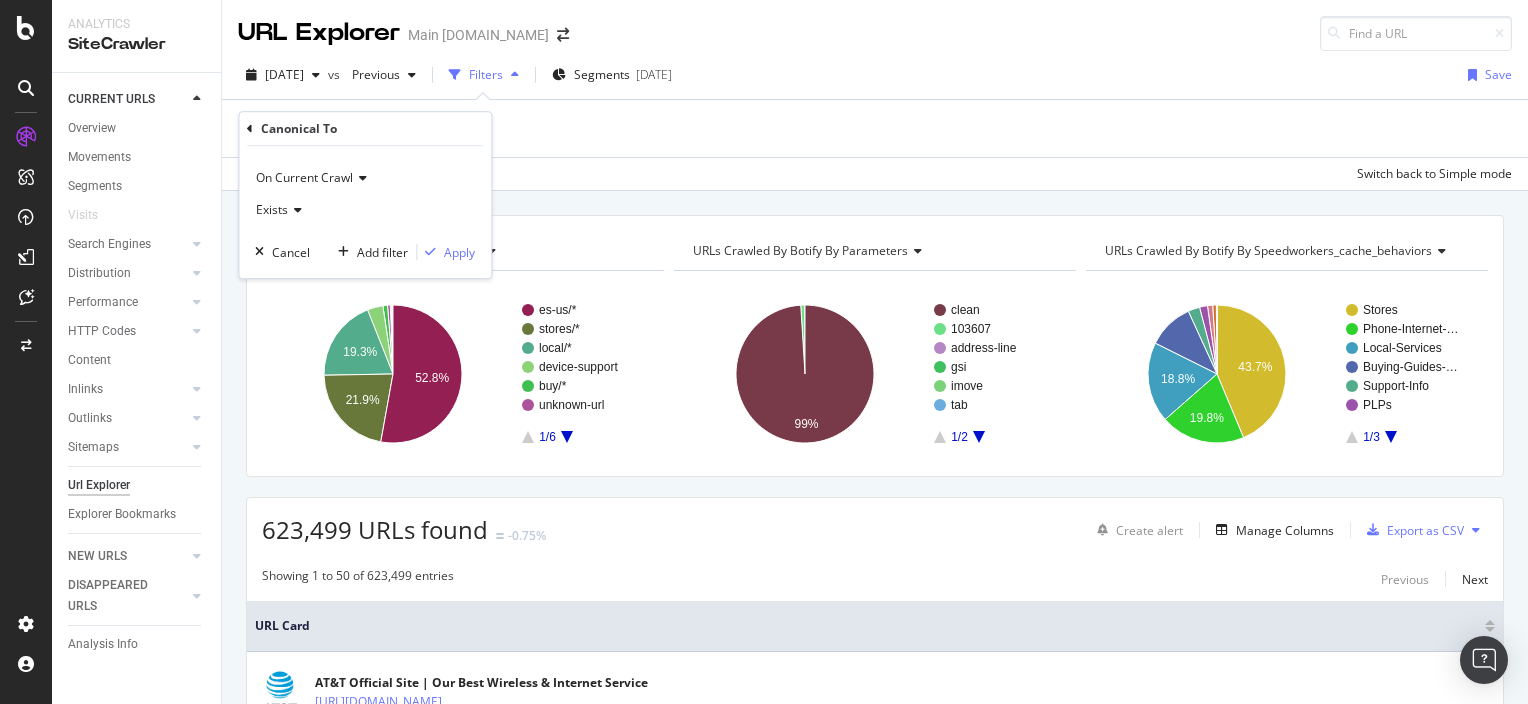 click on "Exists" at bounding box center (365, 210) 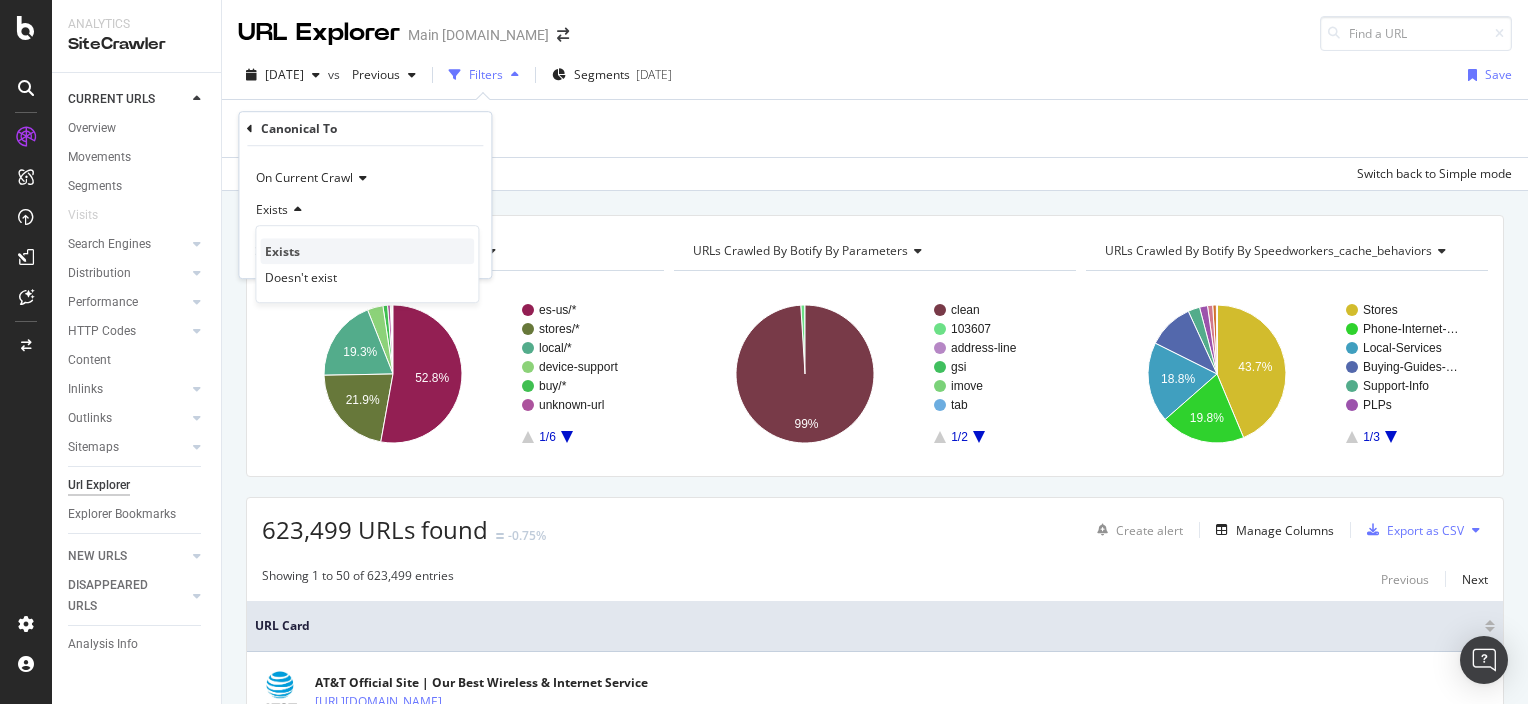 click on "Exists" at bounding box center (367, 251) 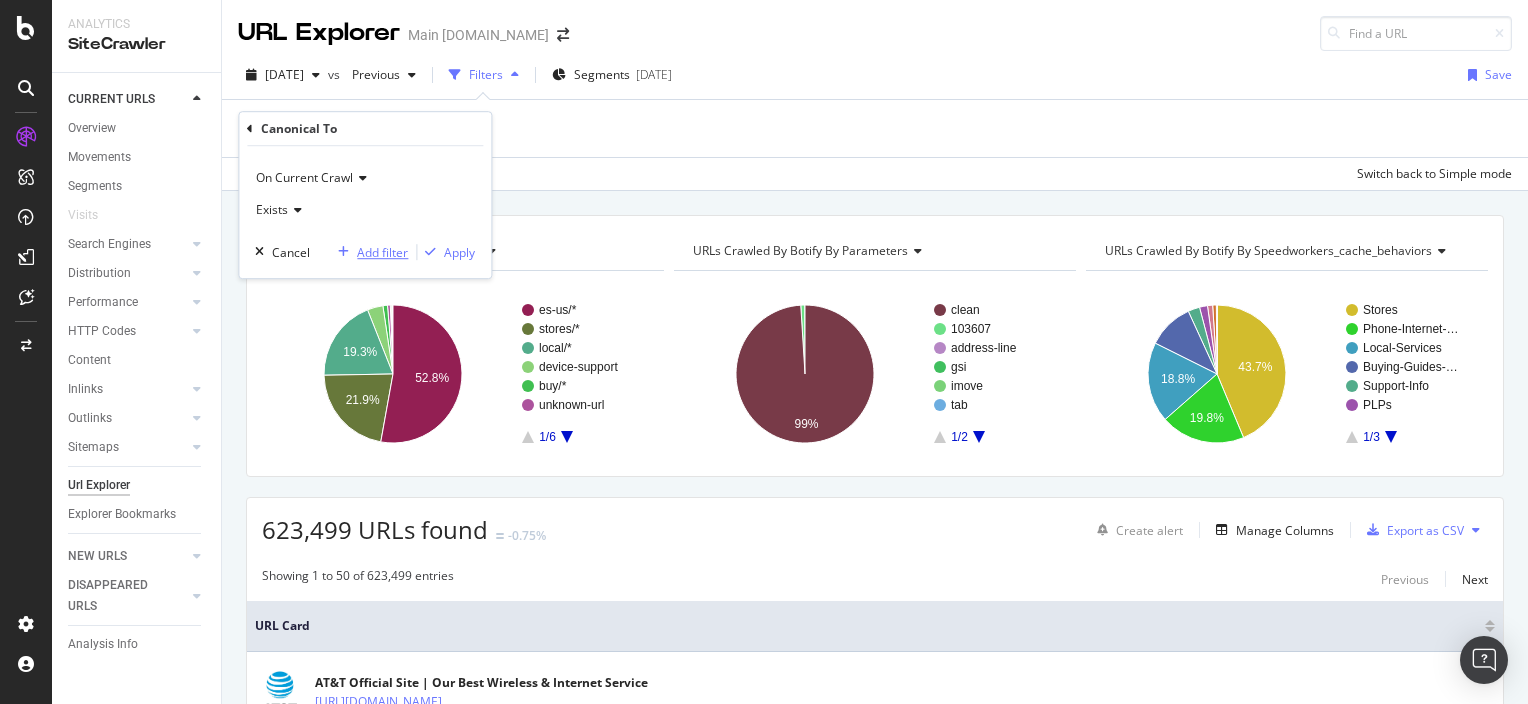 click on "Add filter" at bounding box center (382, 252) 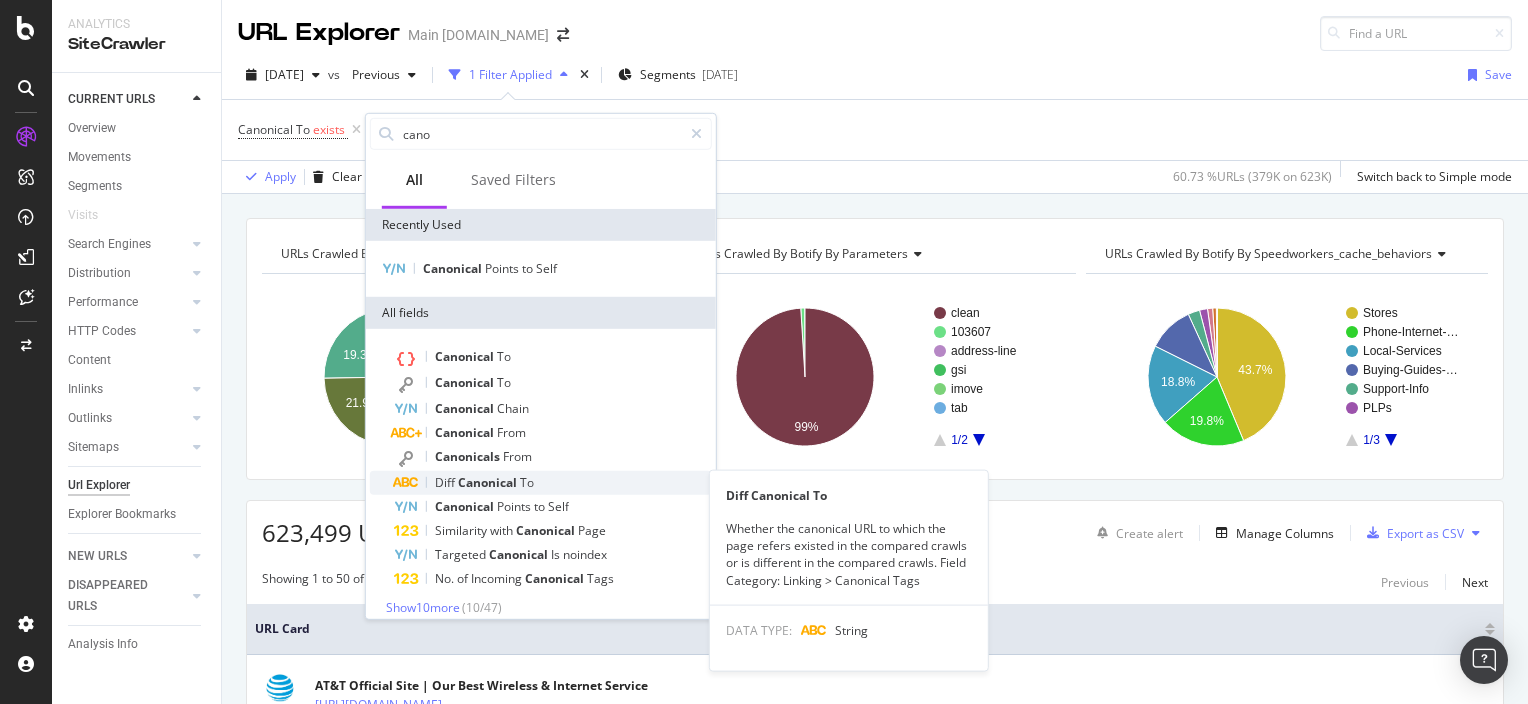 click on "To" at bounding box center (527, 482) 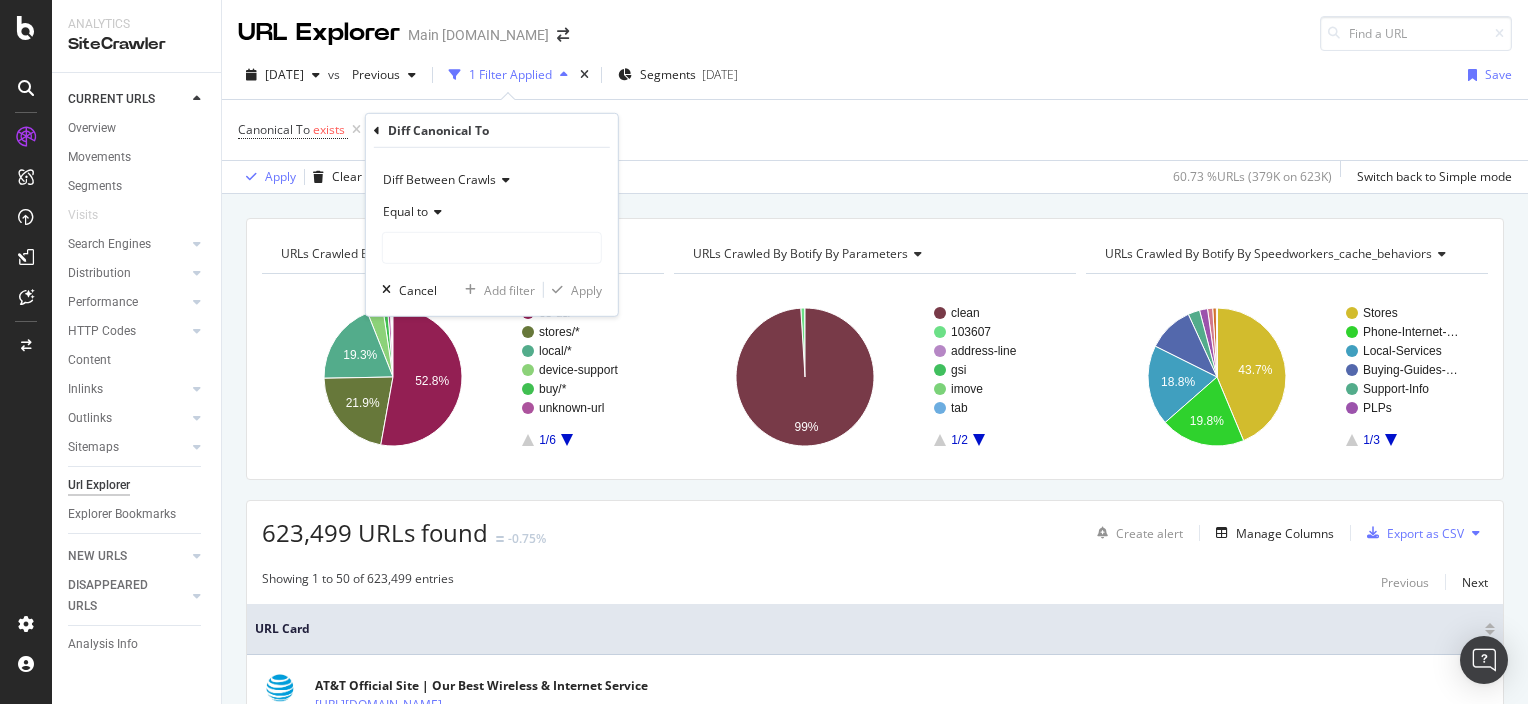click on "Diff Between Crawls" at bounding box center [439, 179] 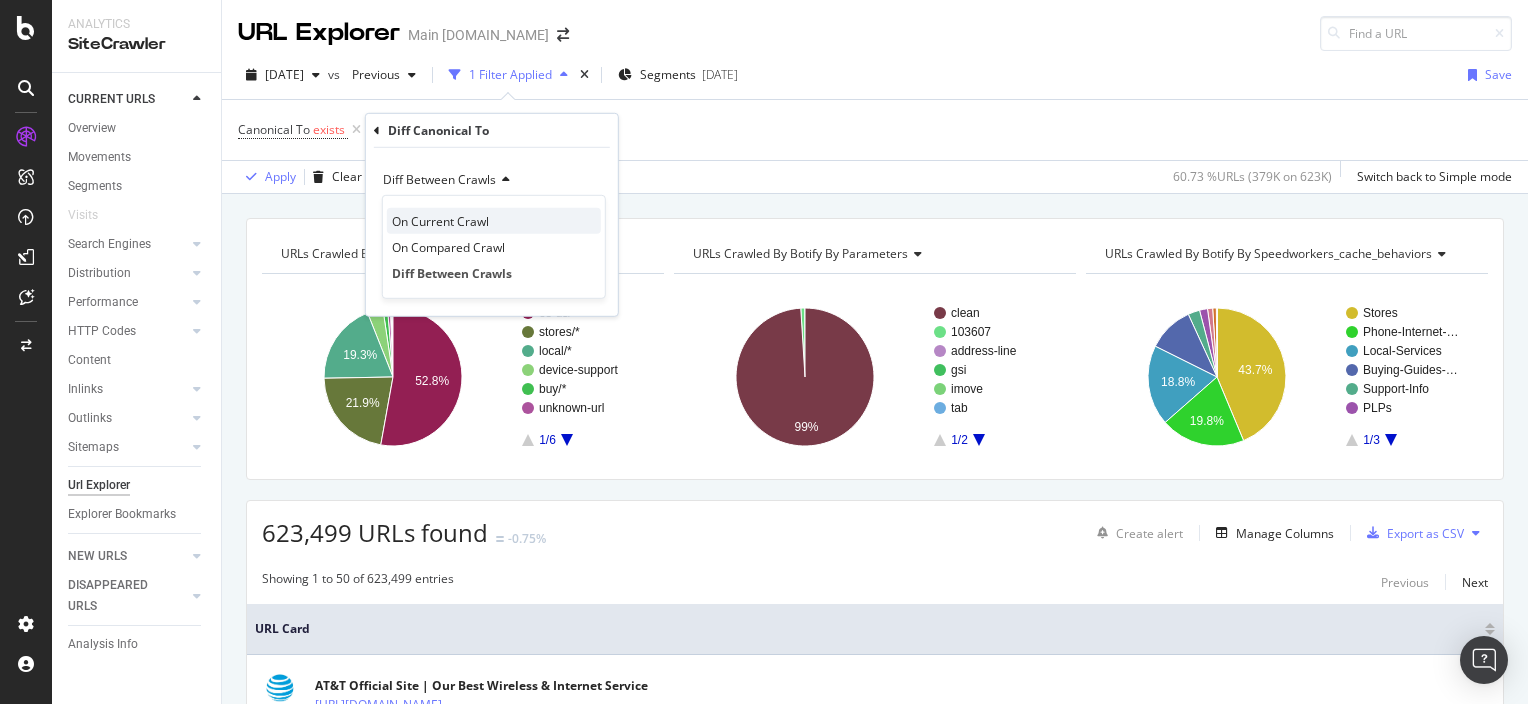 click on "On Current Crawl" at bounding box center (440, 220) 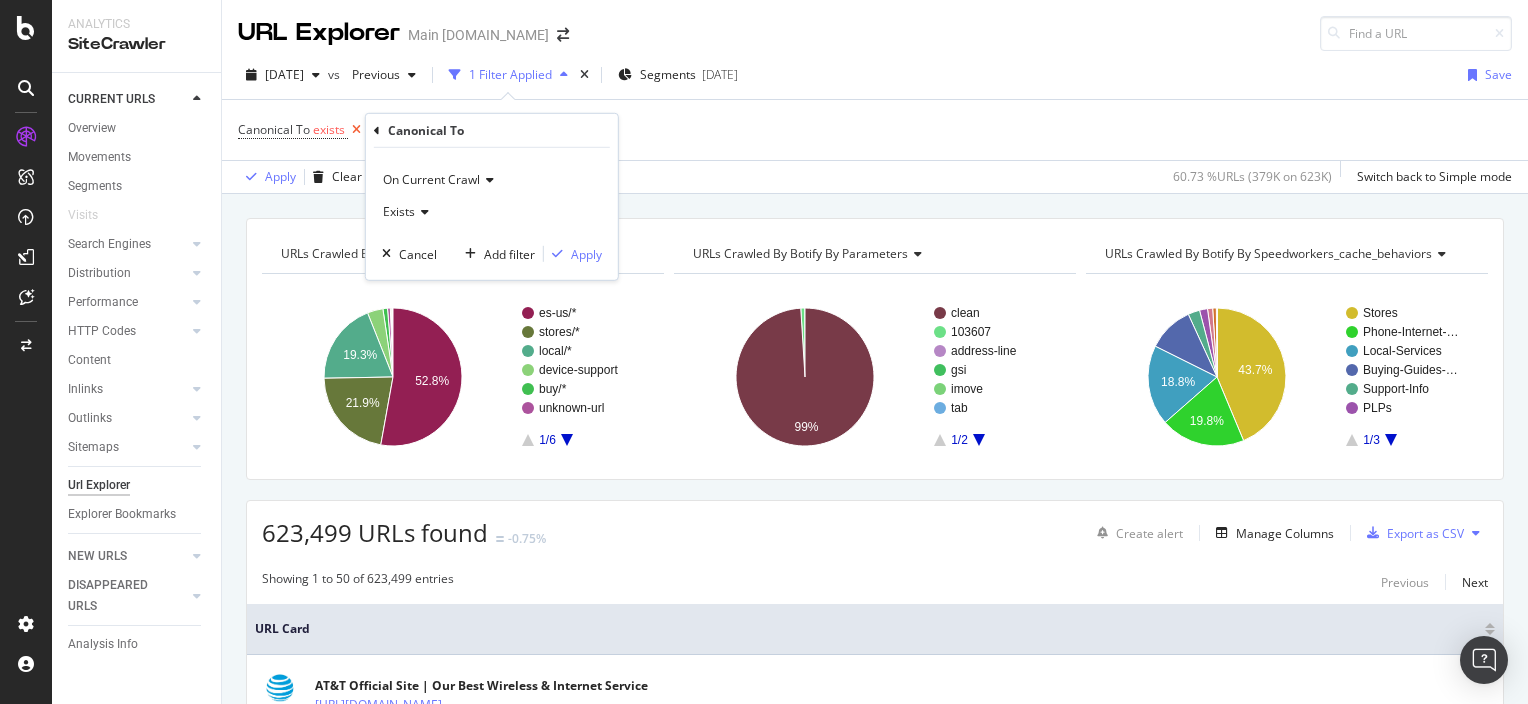 click at bounding box center [356, 130] 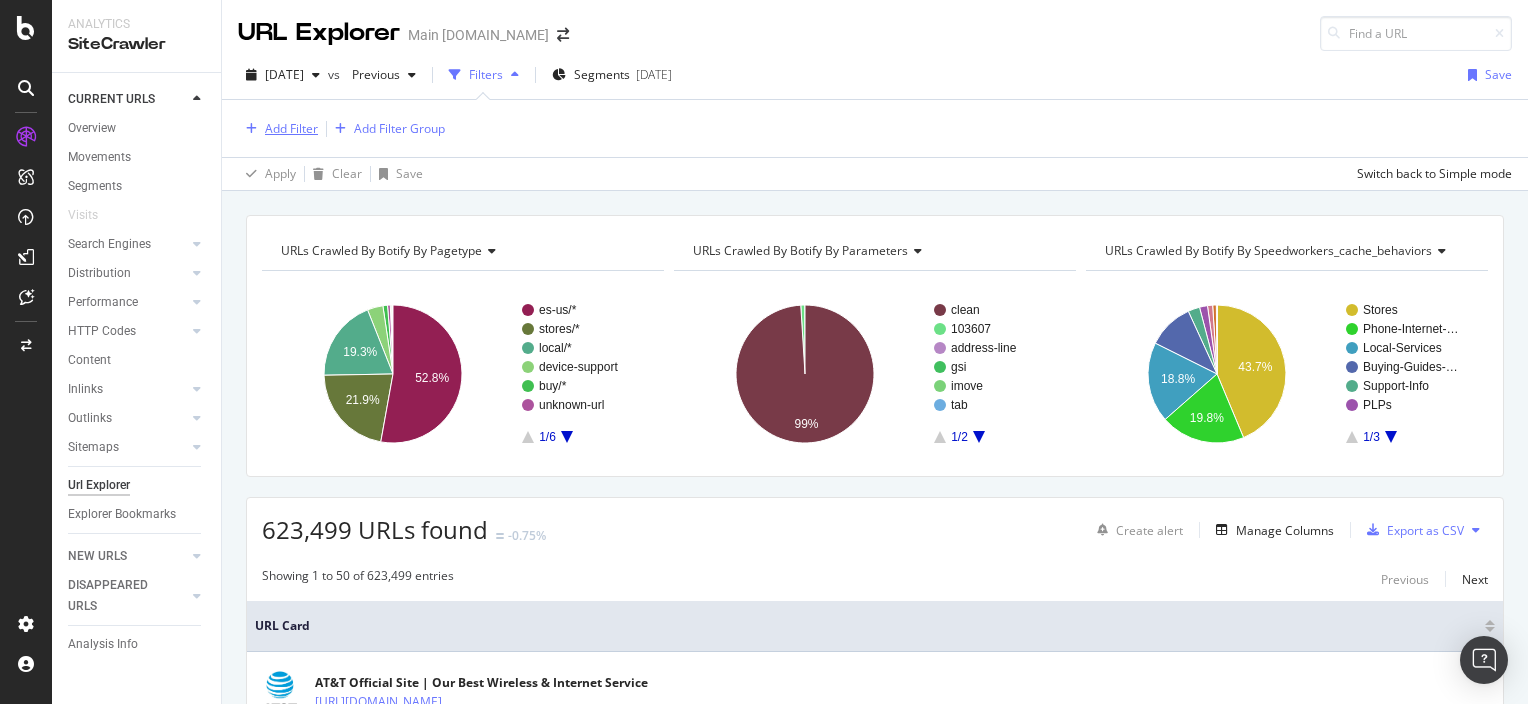 click on "Add Filter" at bounding box center (291, 128) 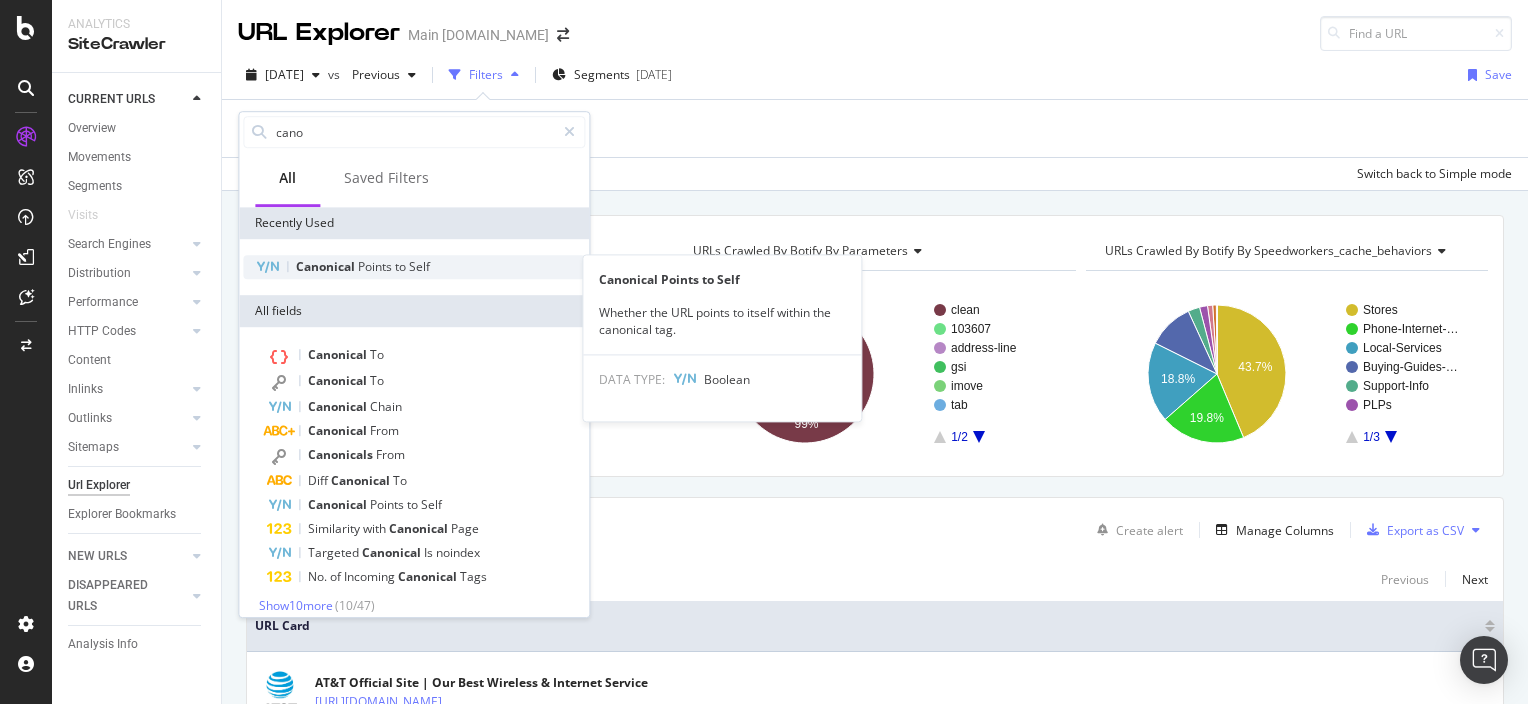 click on "to" at bounding box center (402, 266) 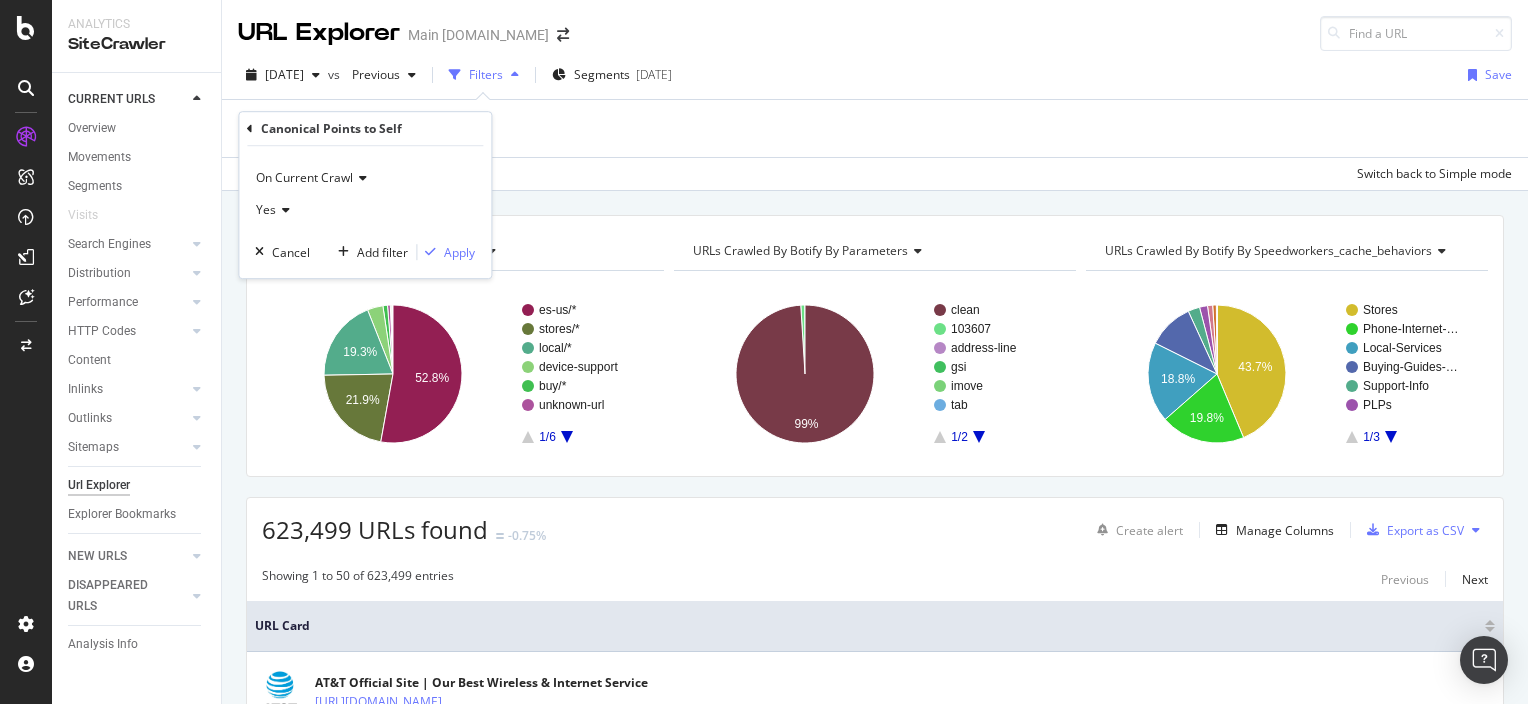 click on "Yes" at bounding box center (365, 210) 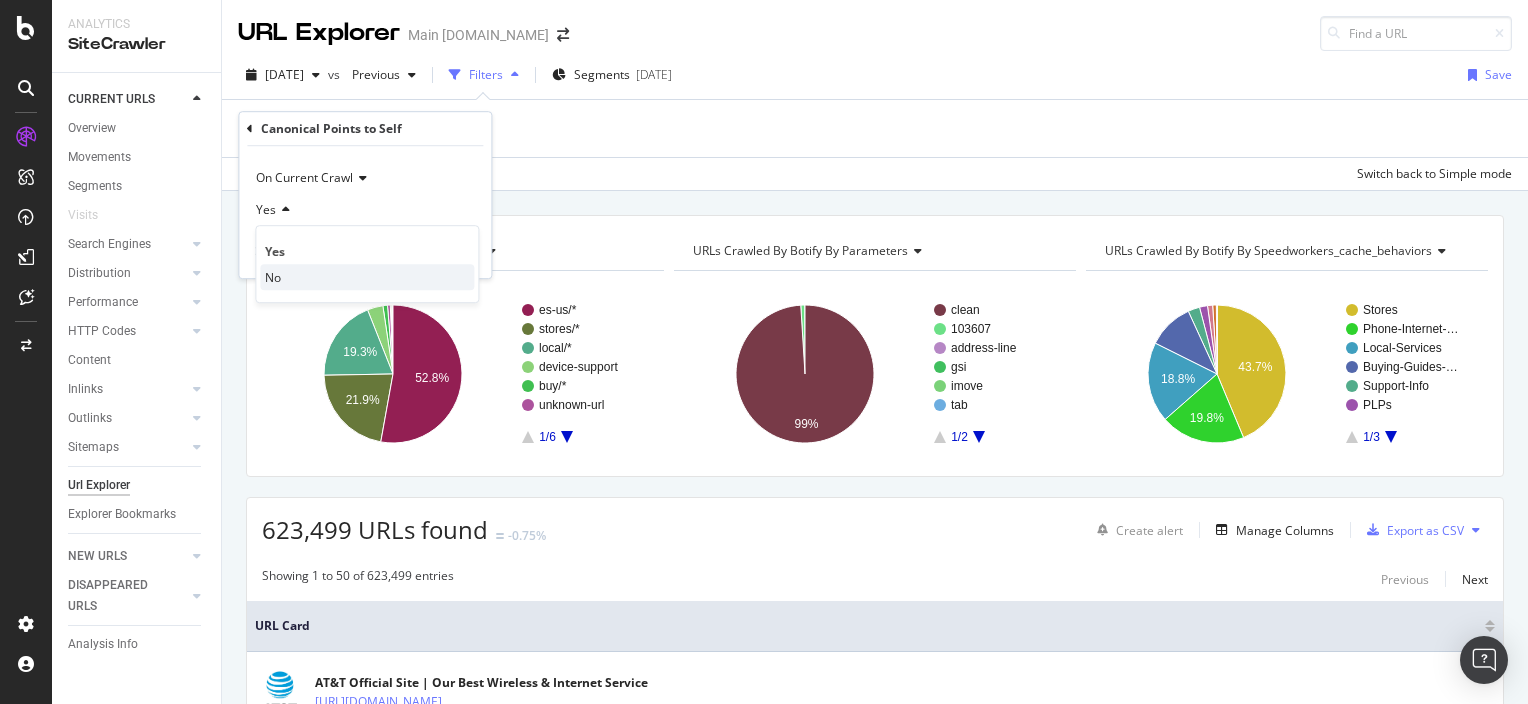 click on "No" at bounding box center (367, 277) 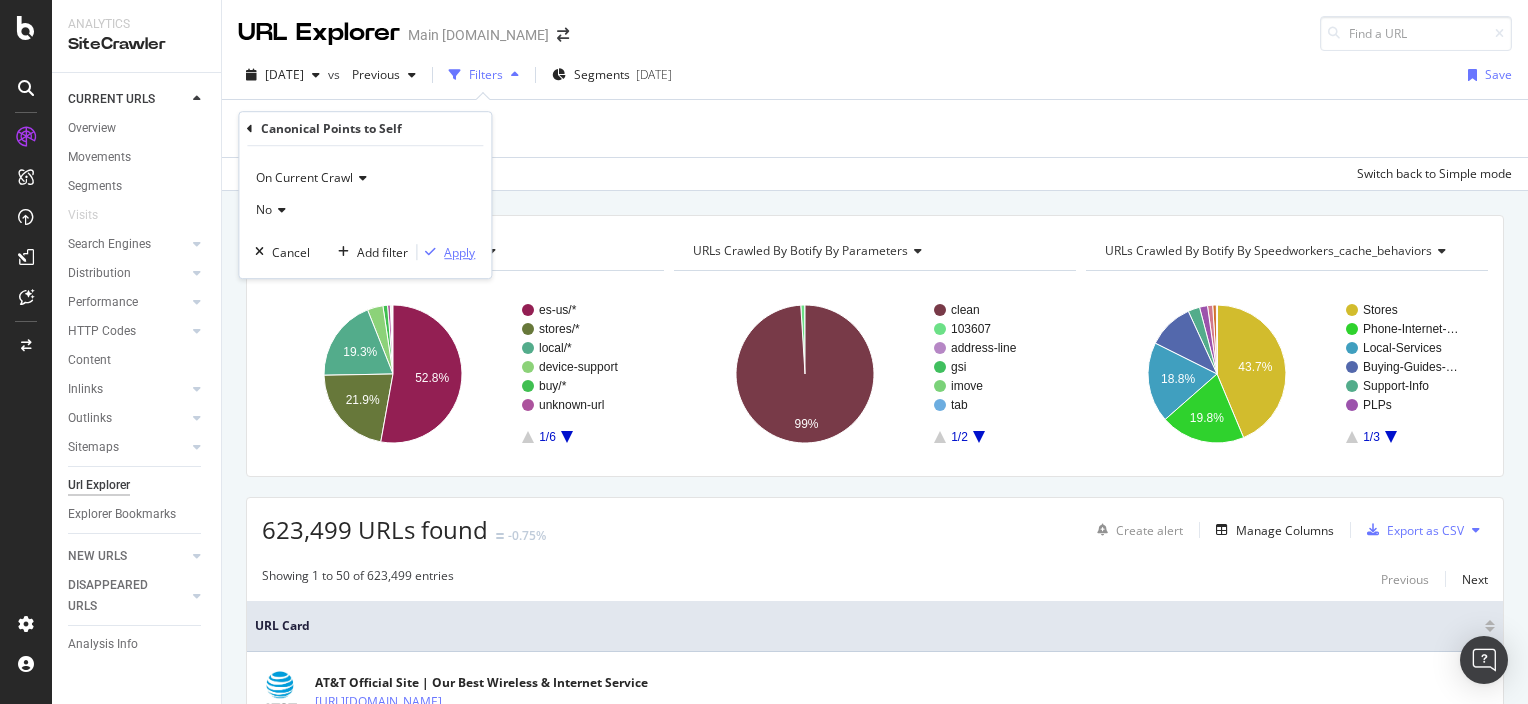 click on "Apply" at bounding box center [459, 252] 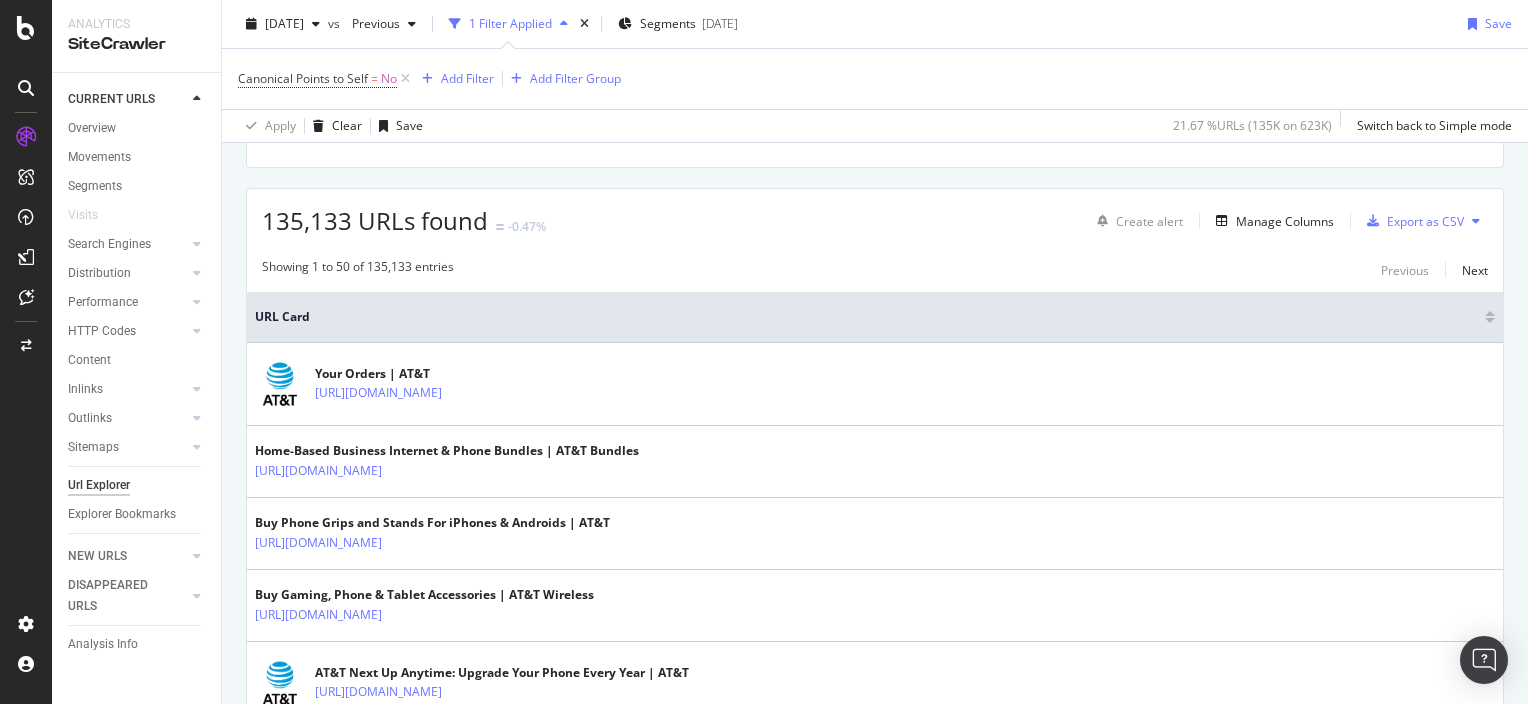 scroll, scrollTop: 291, scrollLeft: 0, axis: vertical 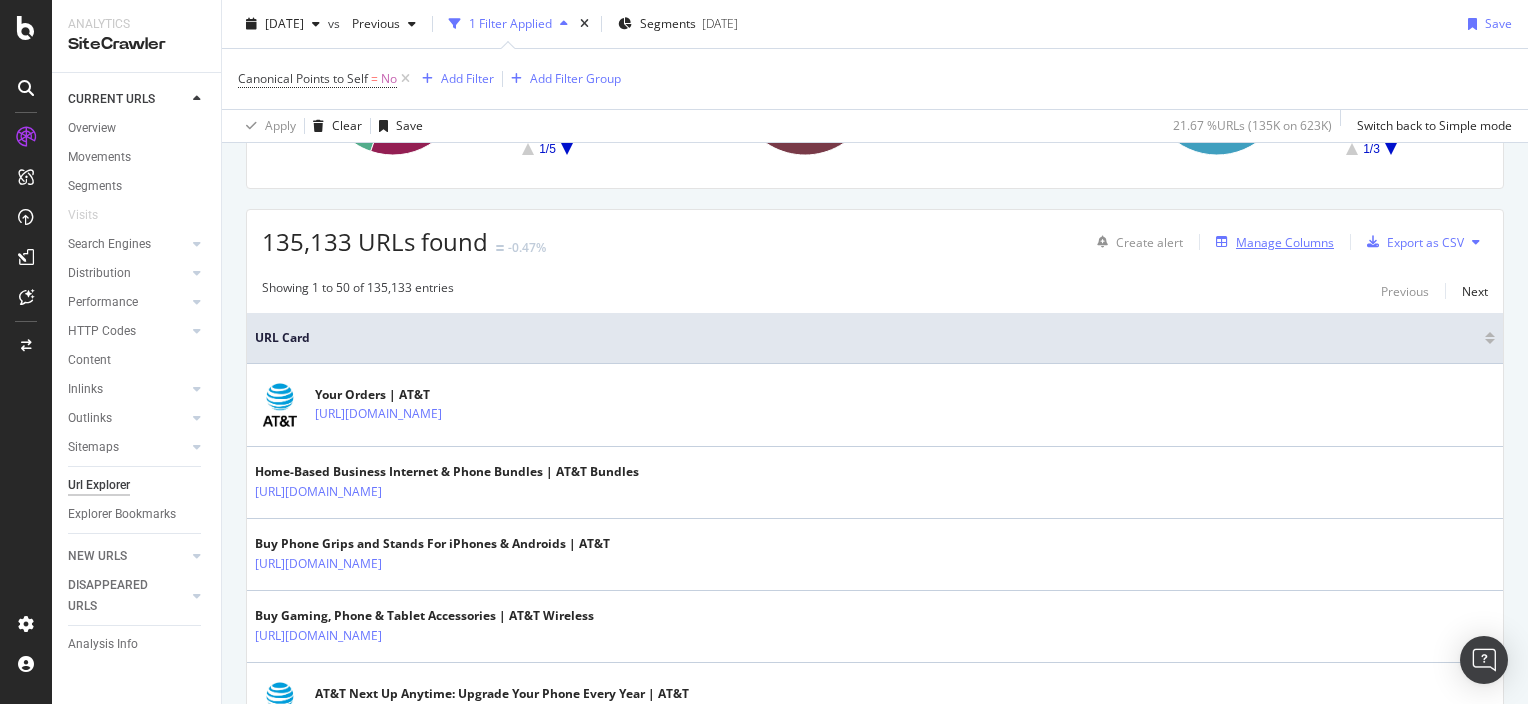 click on "Manage Columns" at bounding box center [1285, 242] 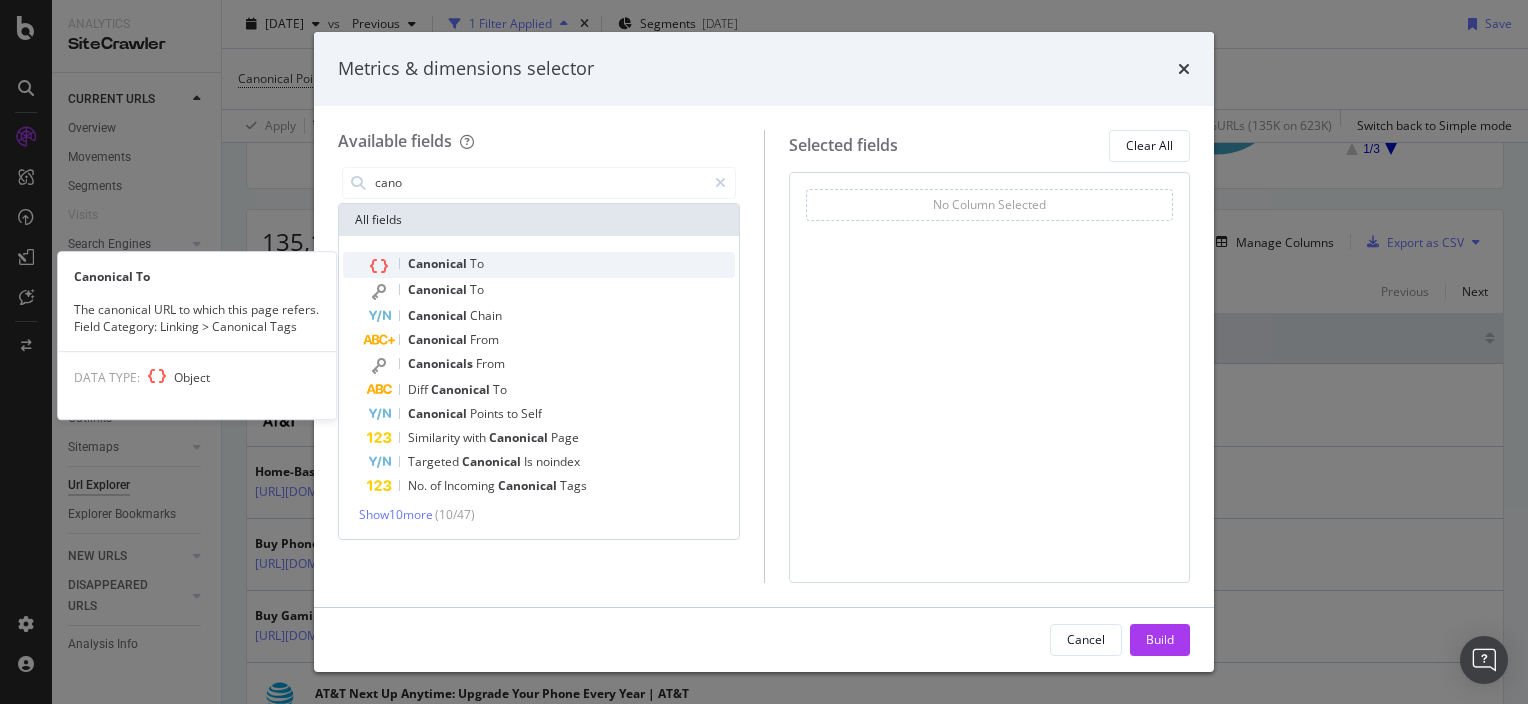 type on "cano" 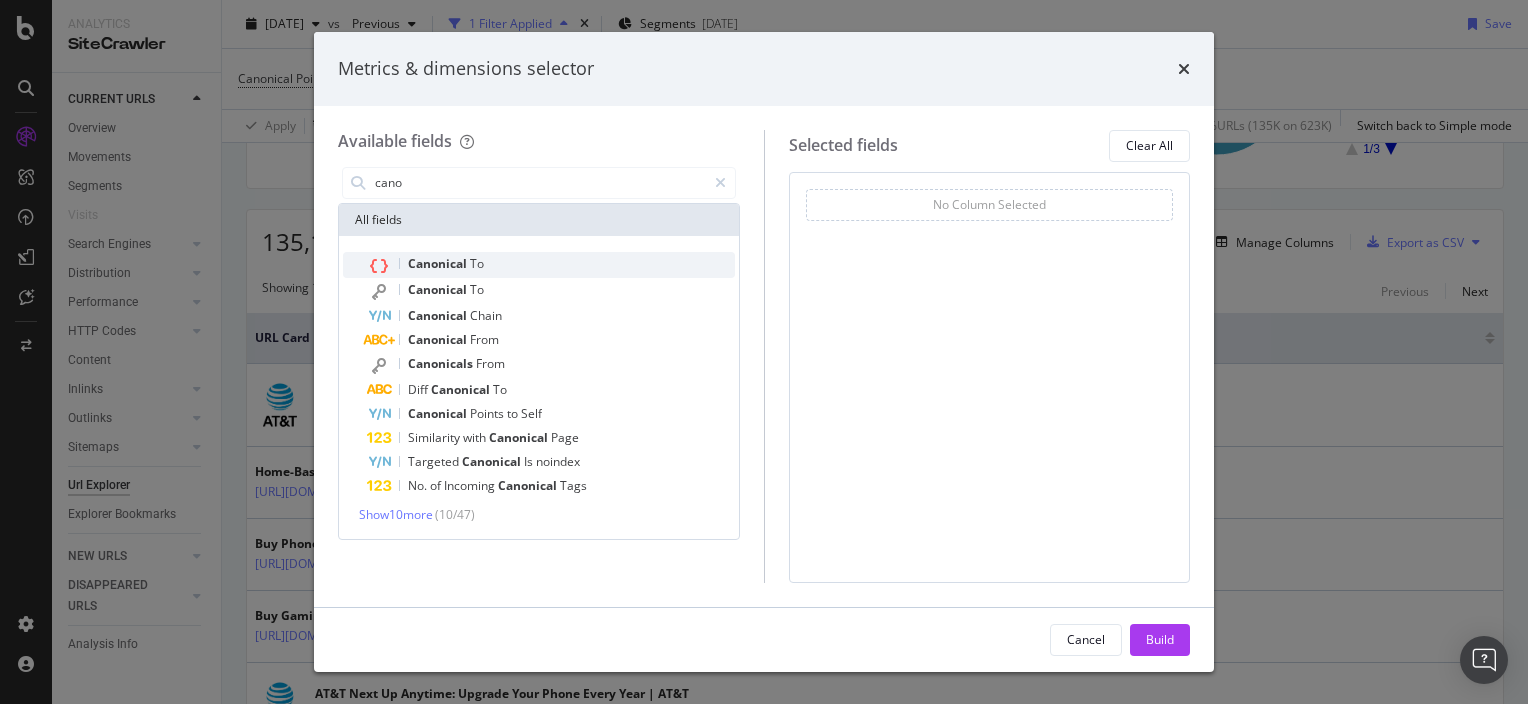click on "Canonical   To" at bounding box center [551, 265] 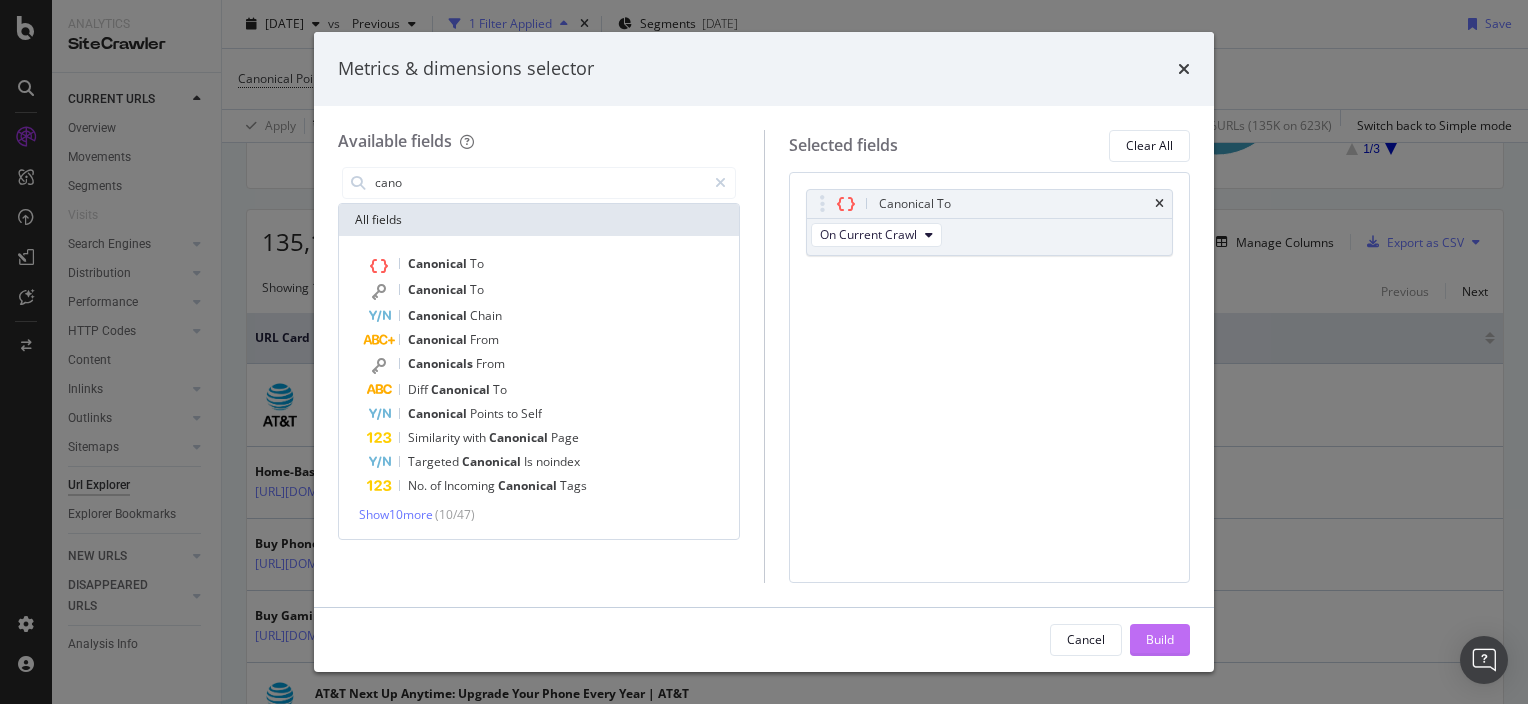 click on "Build" at bounding box center (1160, 639) 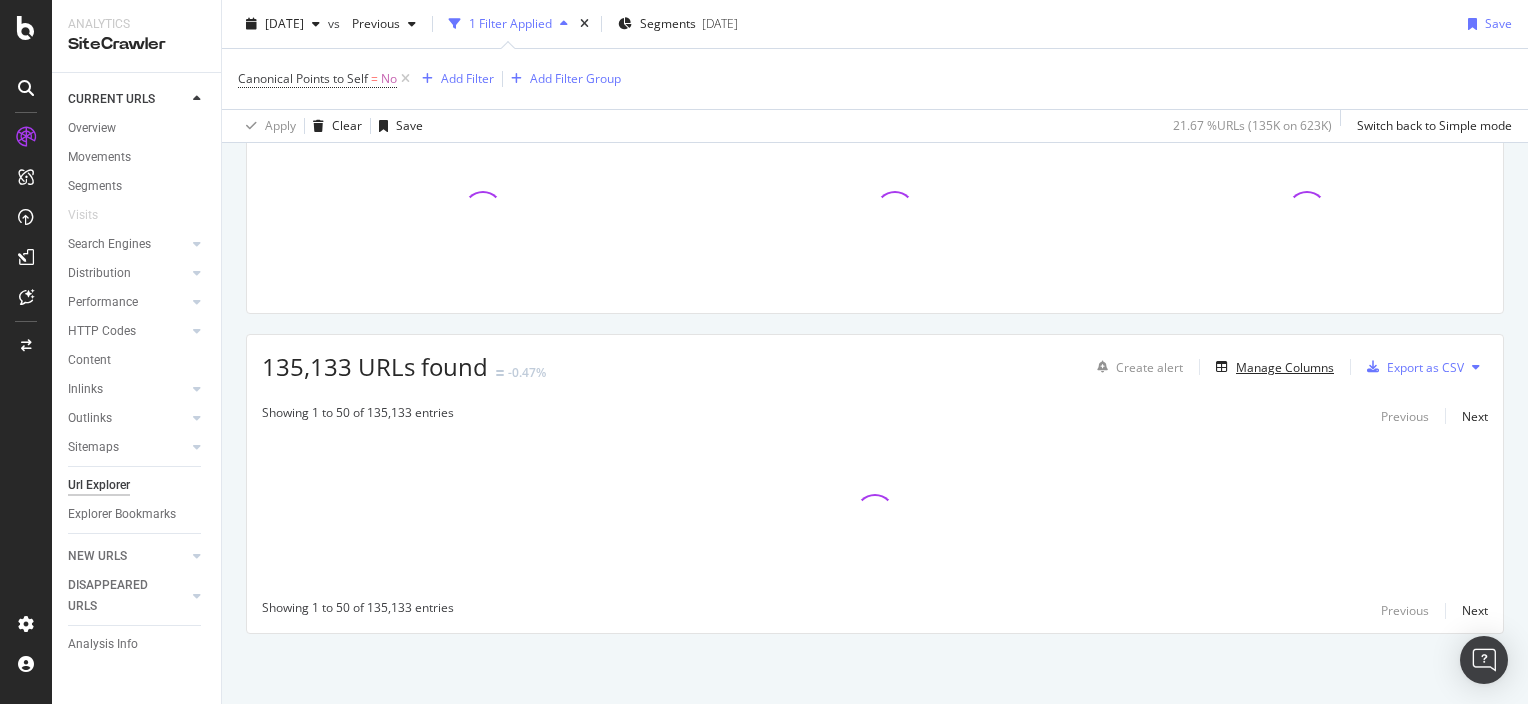 scroll, scrollTop: 164, scrollLeft: 0, axis: vertical 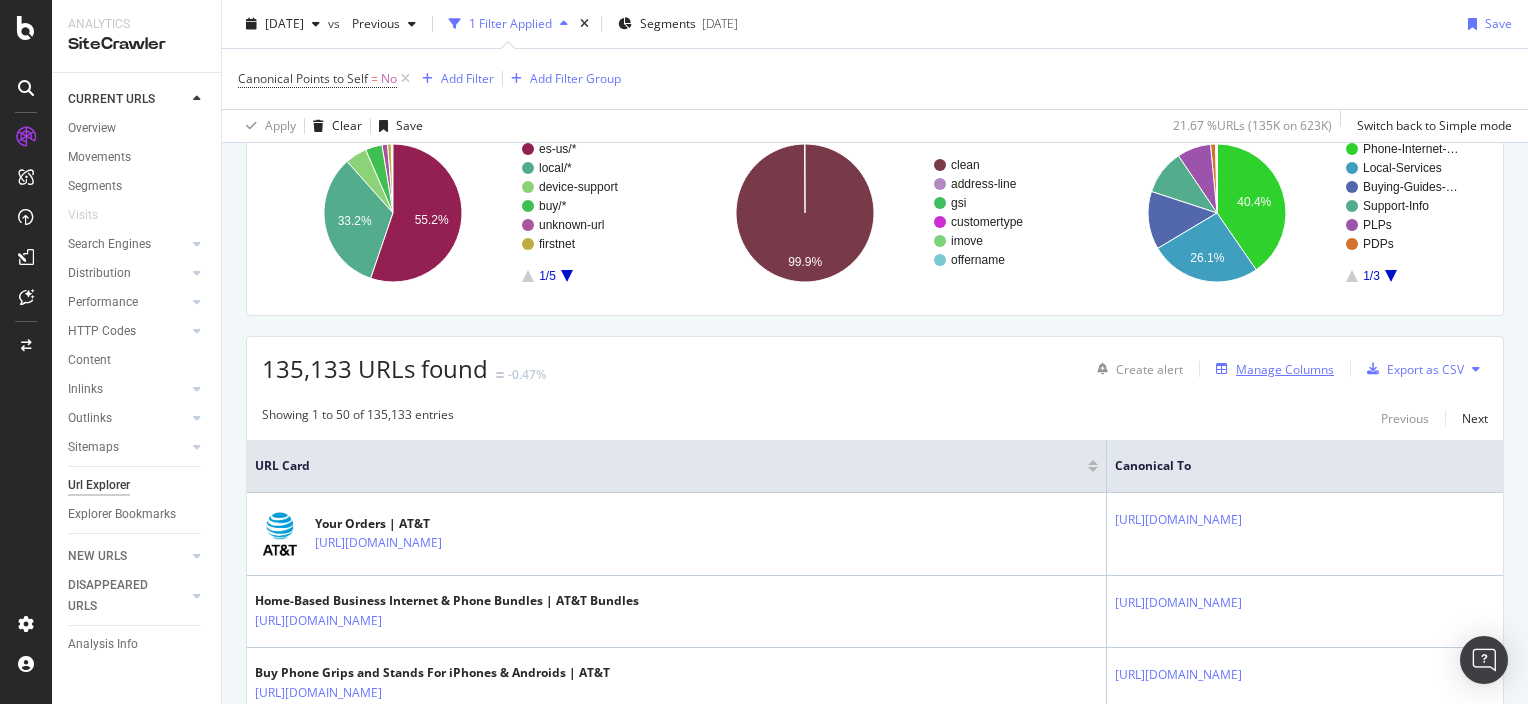 click on "Manage Columns" at bounding box center [1285, 369] 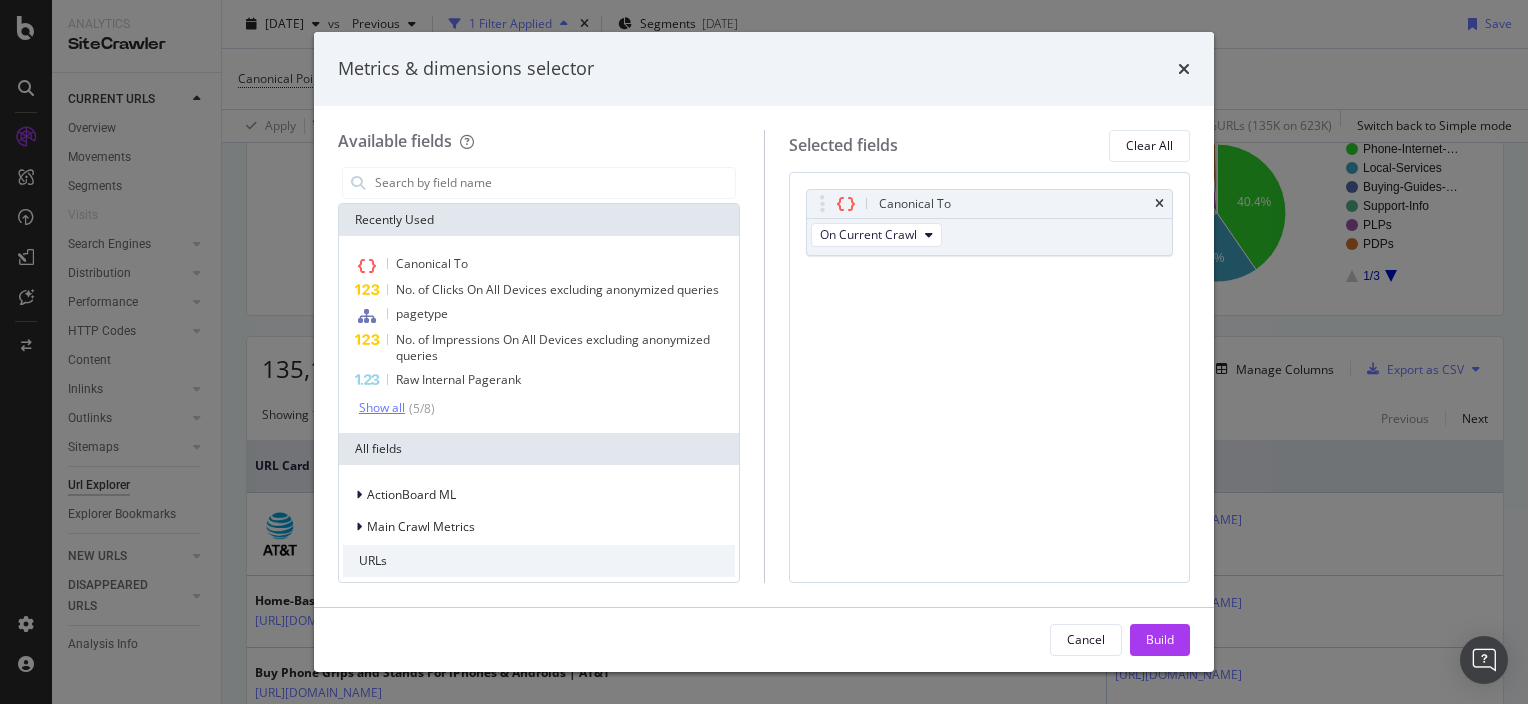 click on "Show all" at bounding box center (382, 408) 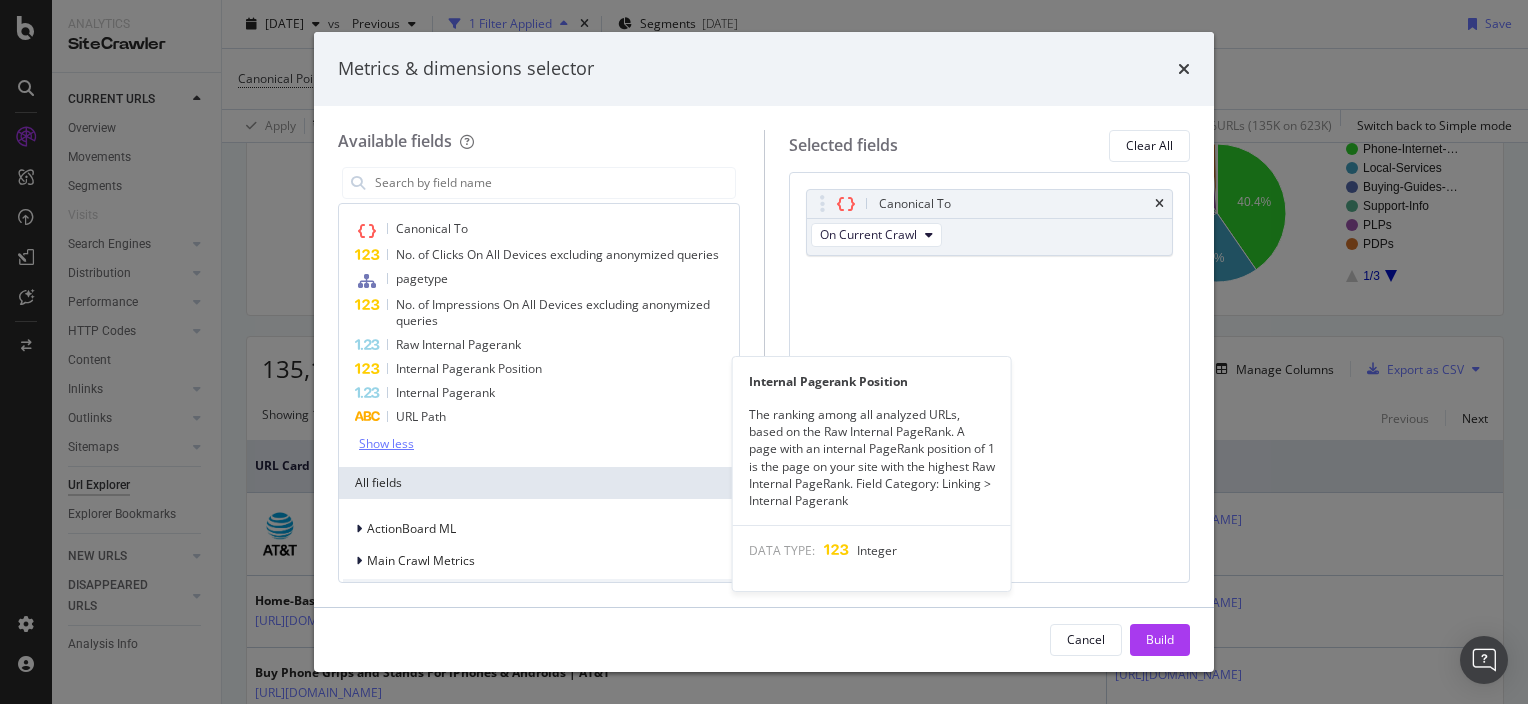 scroll, scrollTop: 35, scrollLeft: 0, axis: vertical 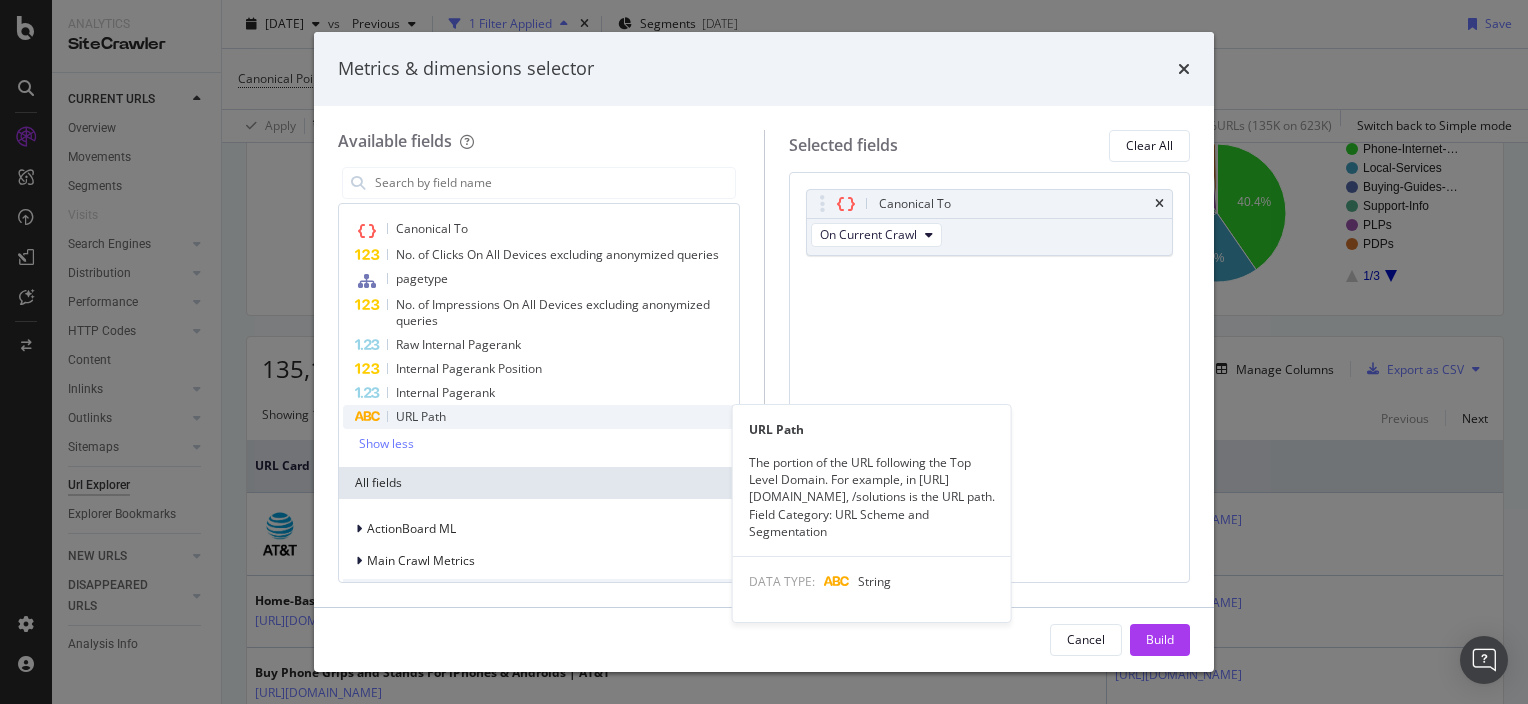 click on "URL Path" at bounding box center [539, 417] 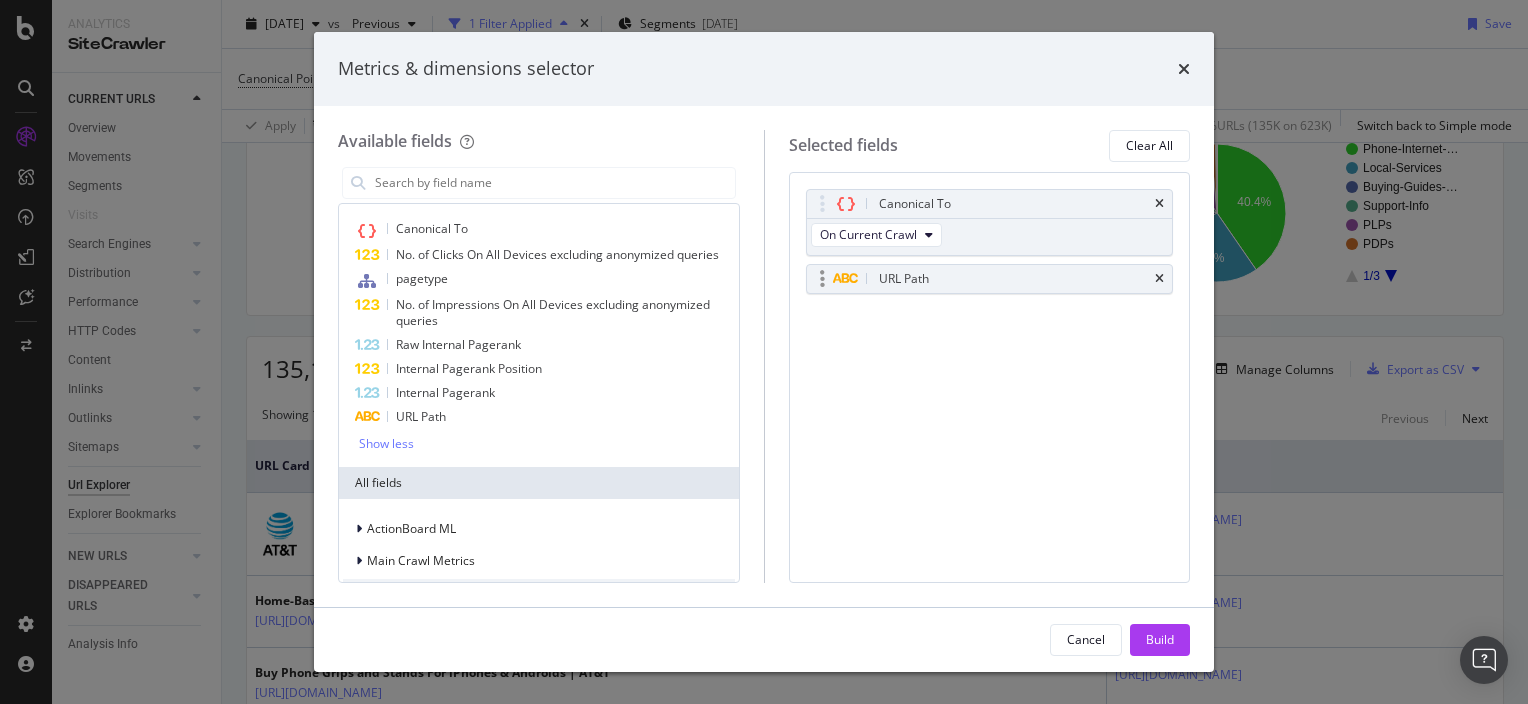 click on "URL Path" at bounding box center [904, 279] 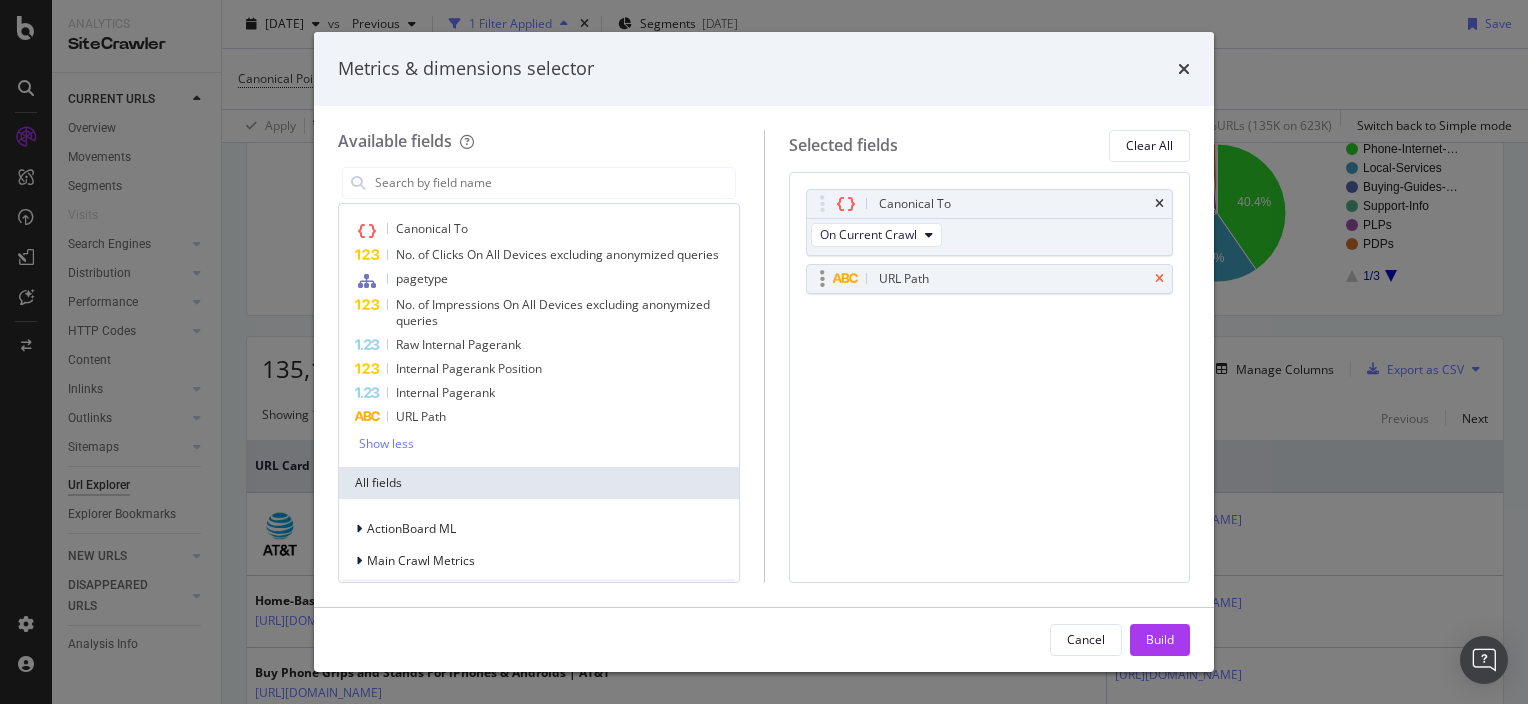 click at bounding box center [1159, 279] 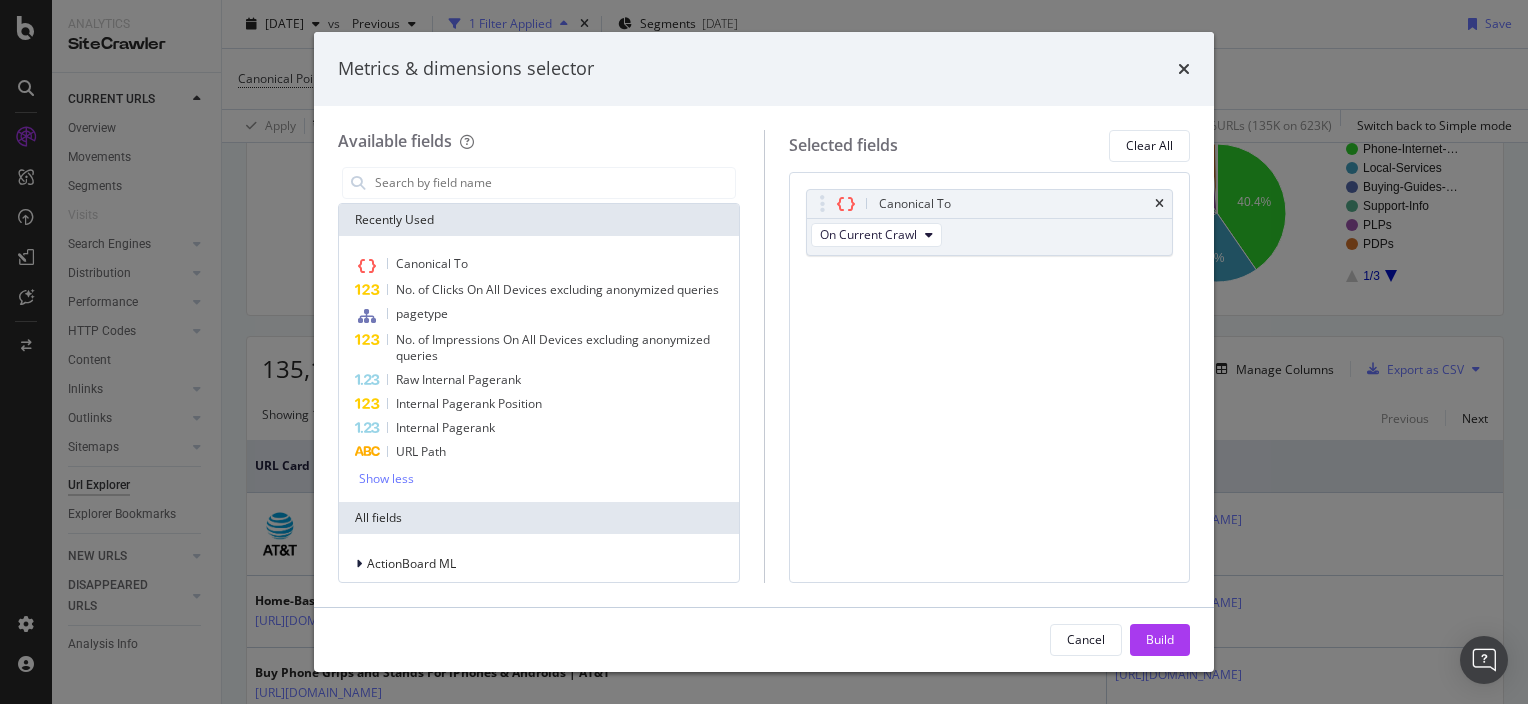 scroll, scrollTop: 0, scrollLeft: 0, axis: both 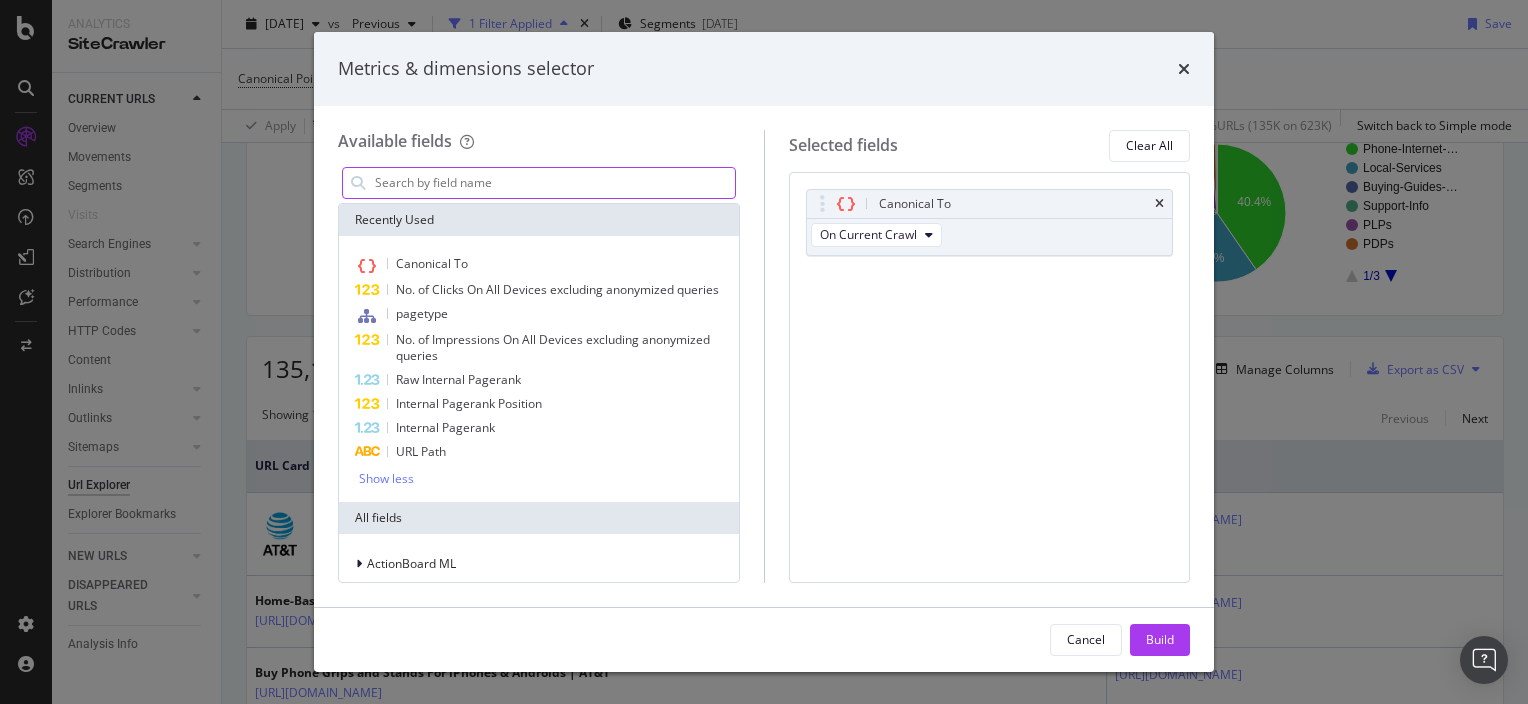 click at bounding box center [554, 183] 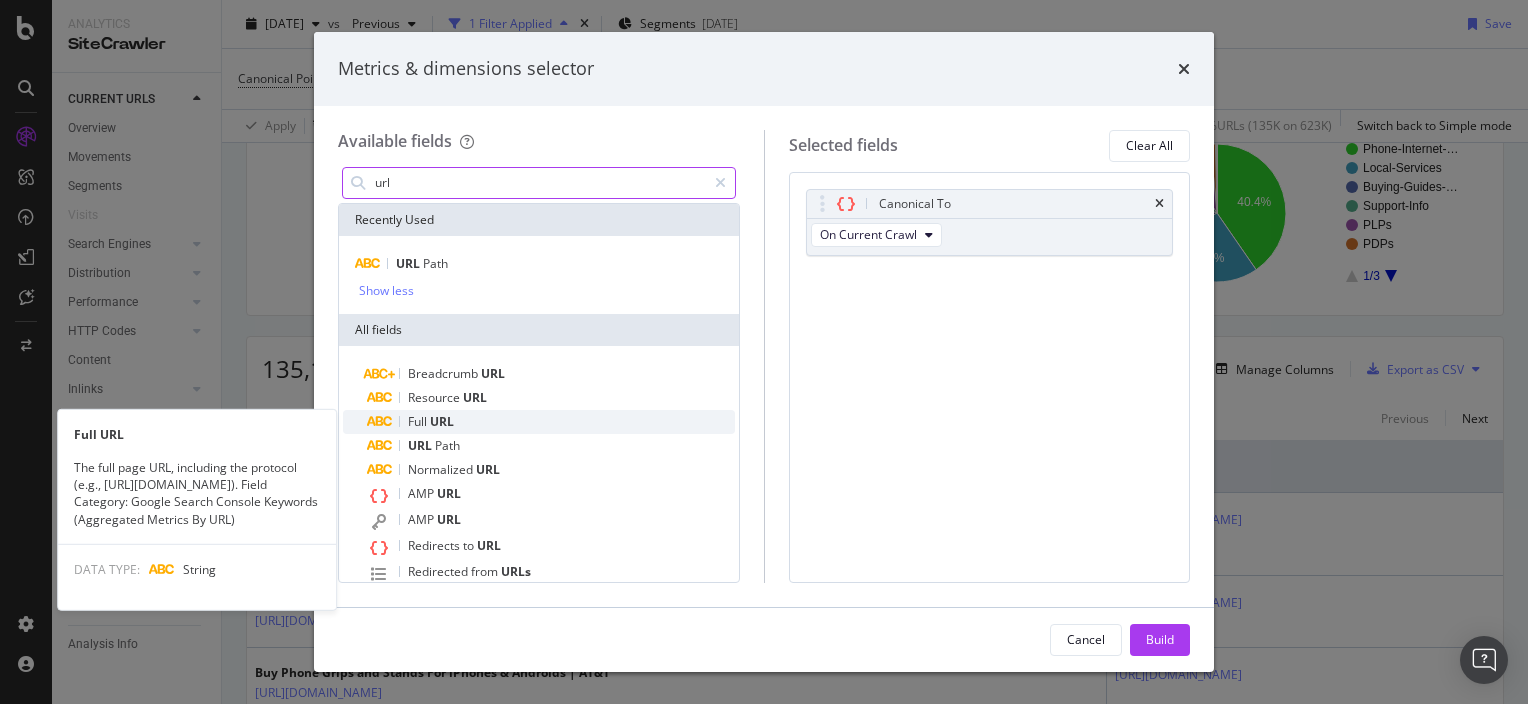 type on "url" 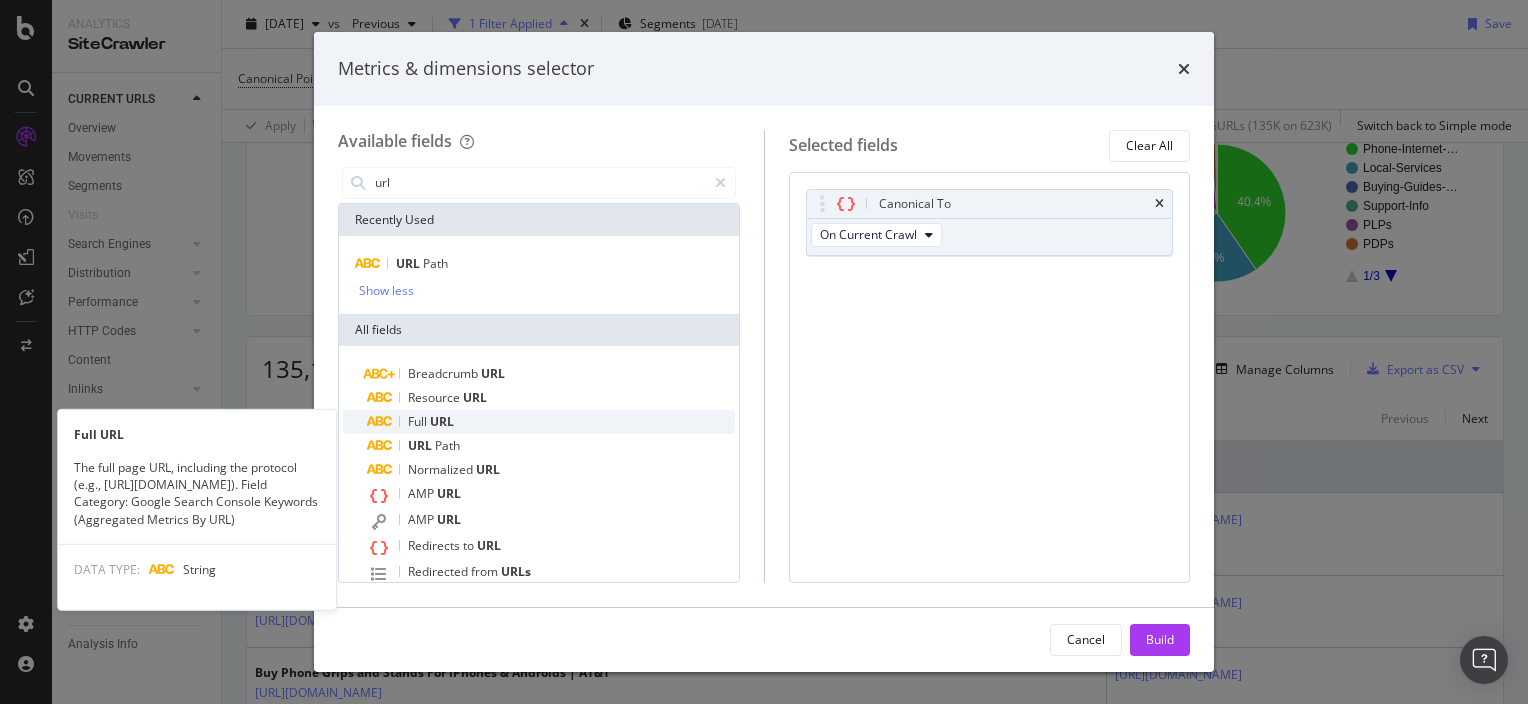 click on "URL" at bounding box center (442, 421) 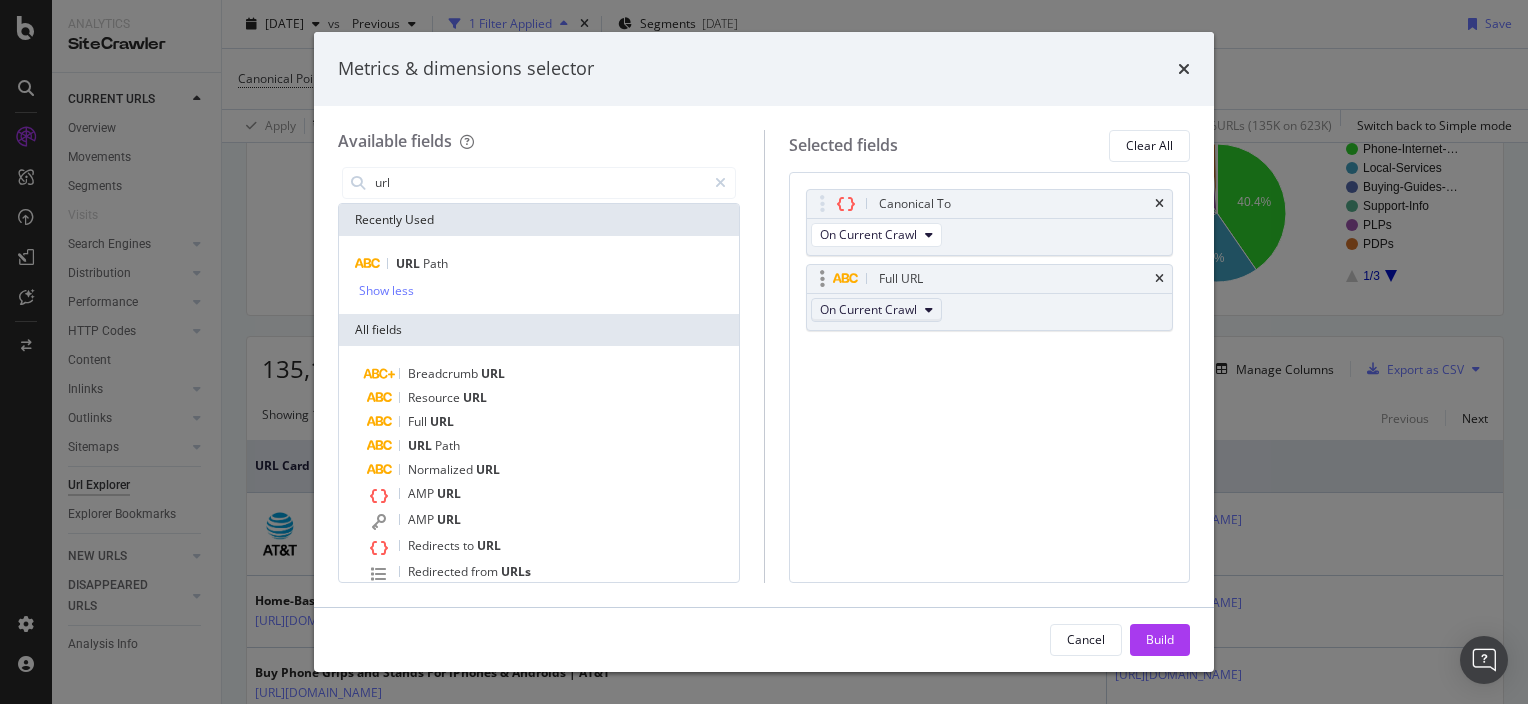 click on "On Current Crawl" at bounding box center (868, 309) 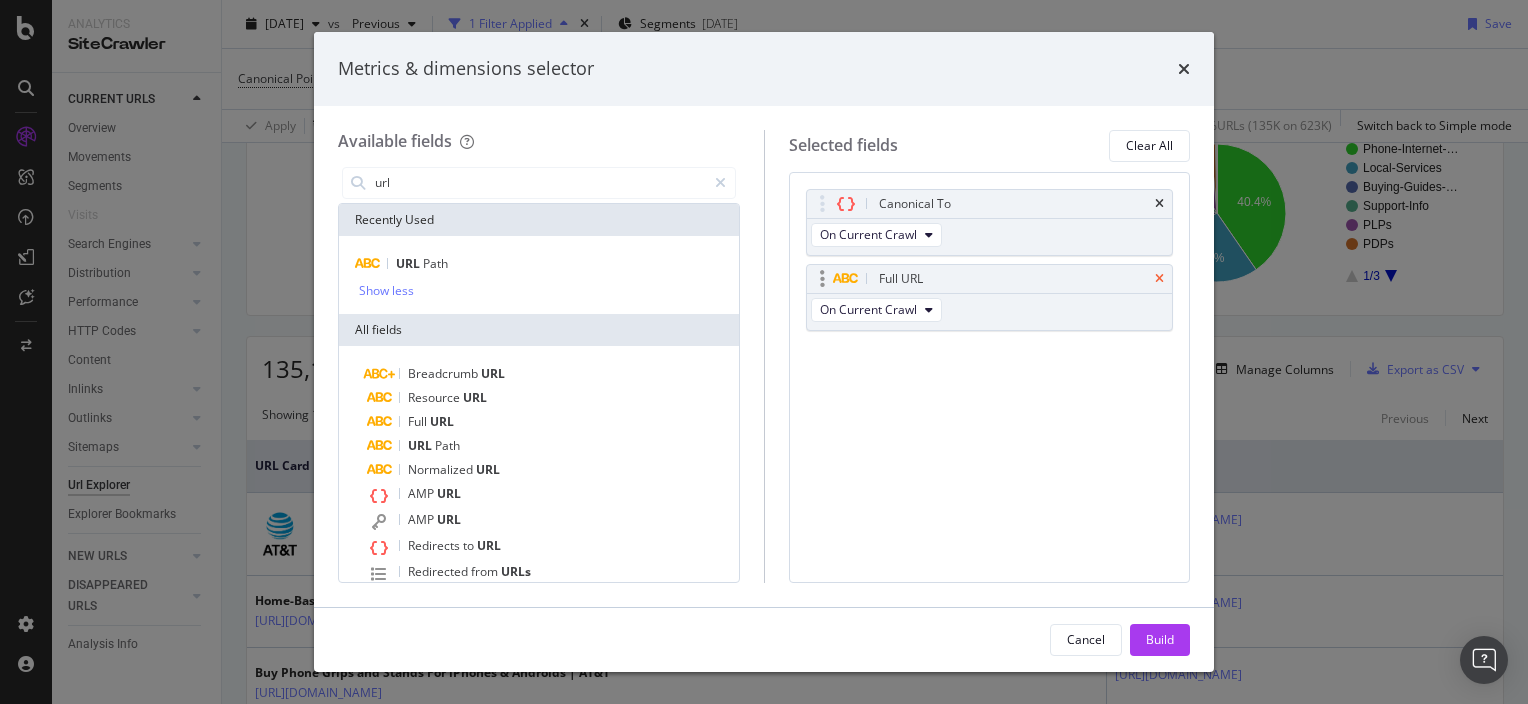 click at bounding box center (1159, 279) 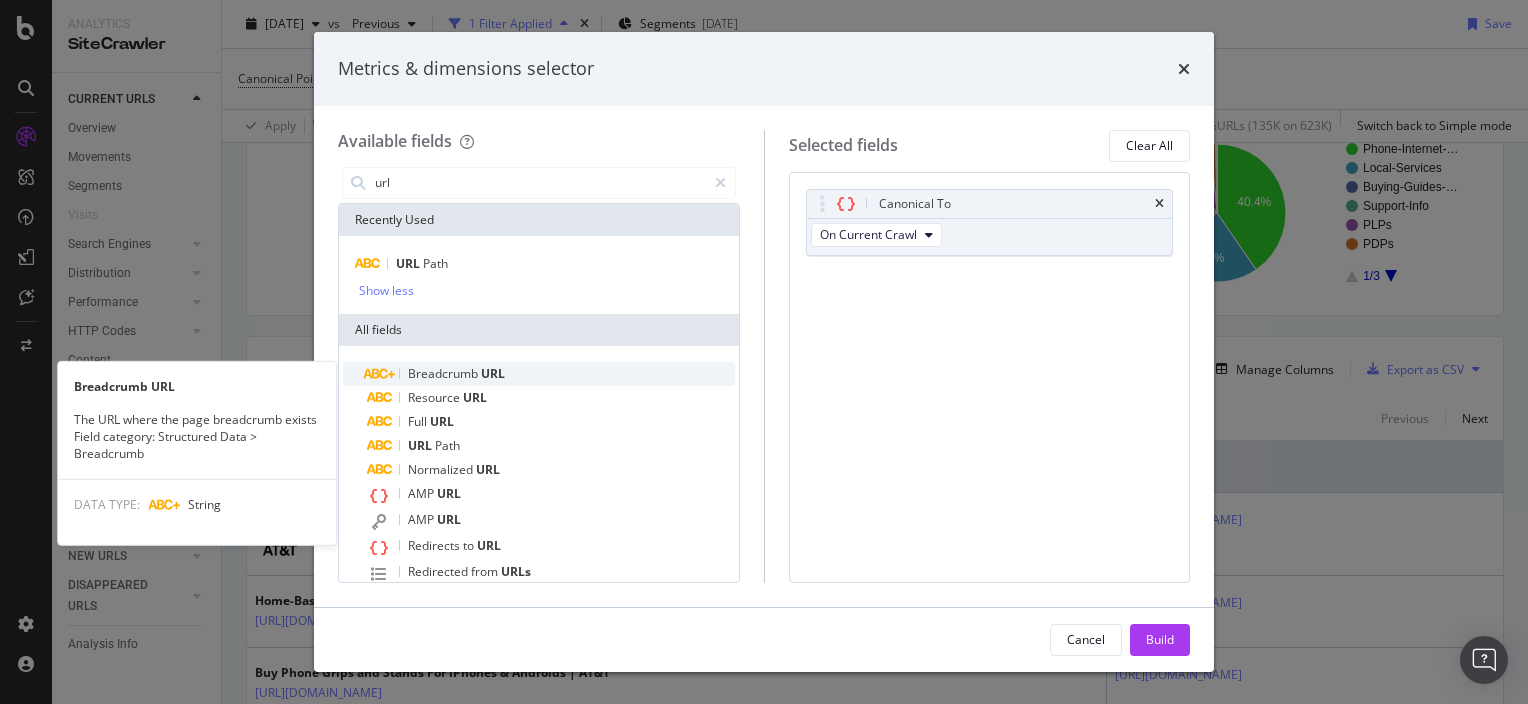 scroll, scrollTop: 69, scrollLeft: 0, axis: vertical 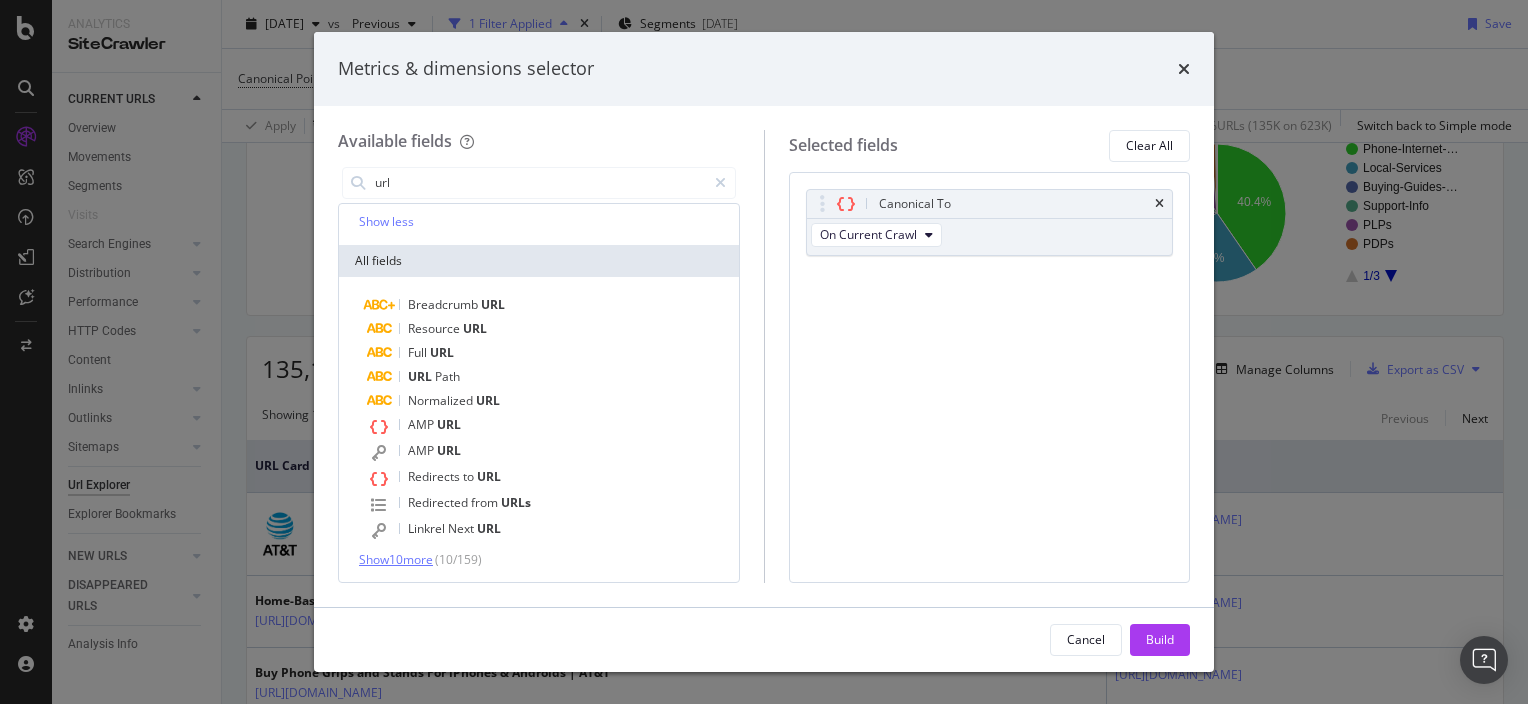 click on "Show  10  more" at bounding box center (396, 559) 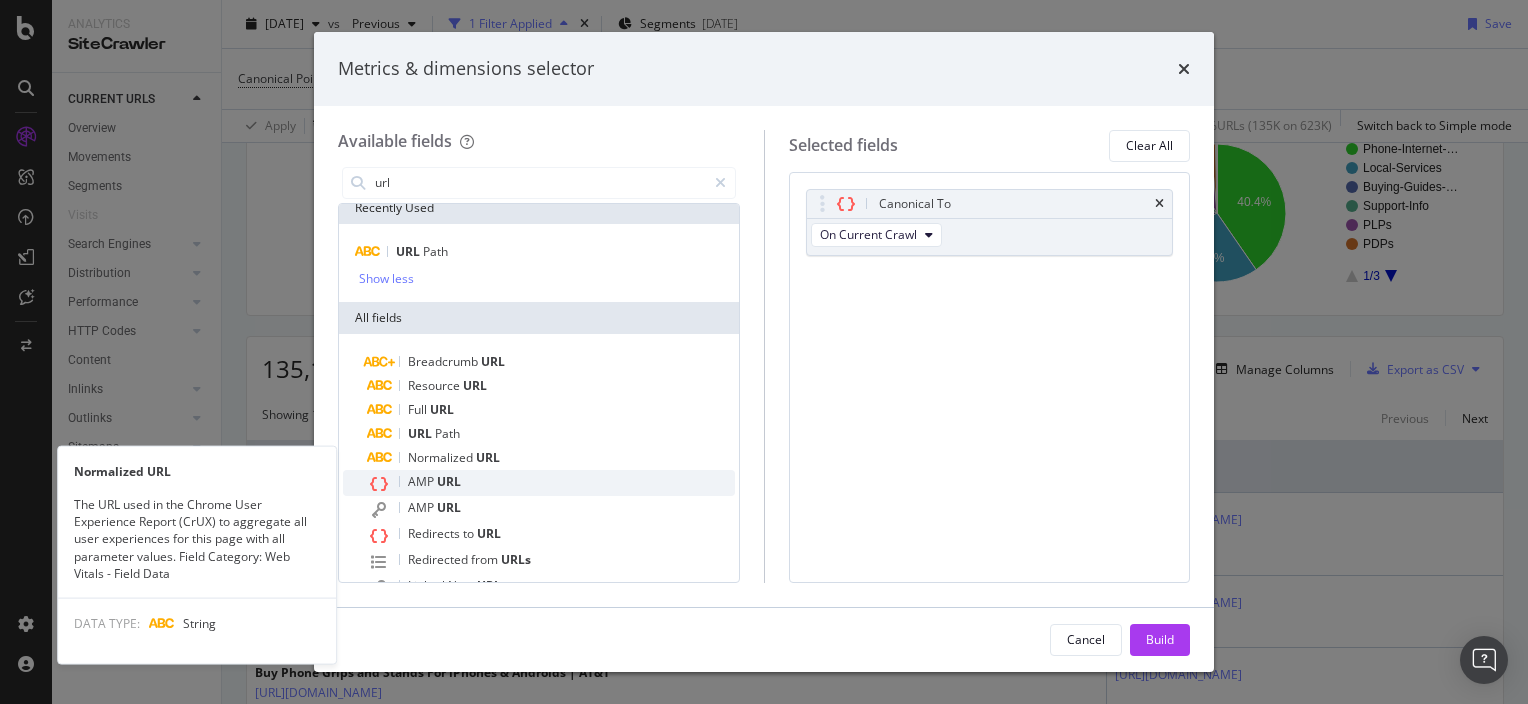 scroll, scrollTop: 10, scrollLeft: 0, axis: vertical 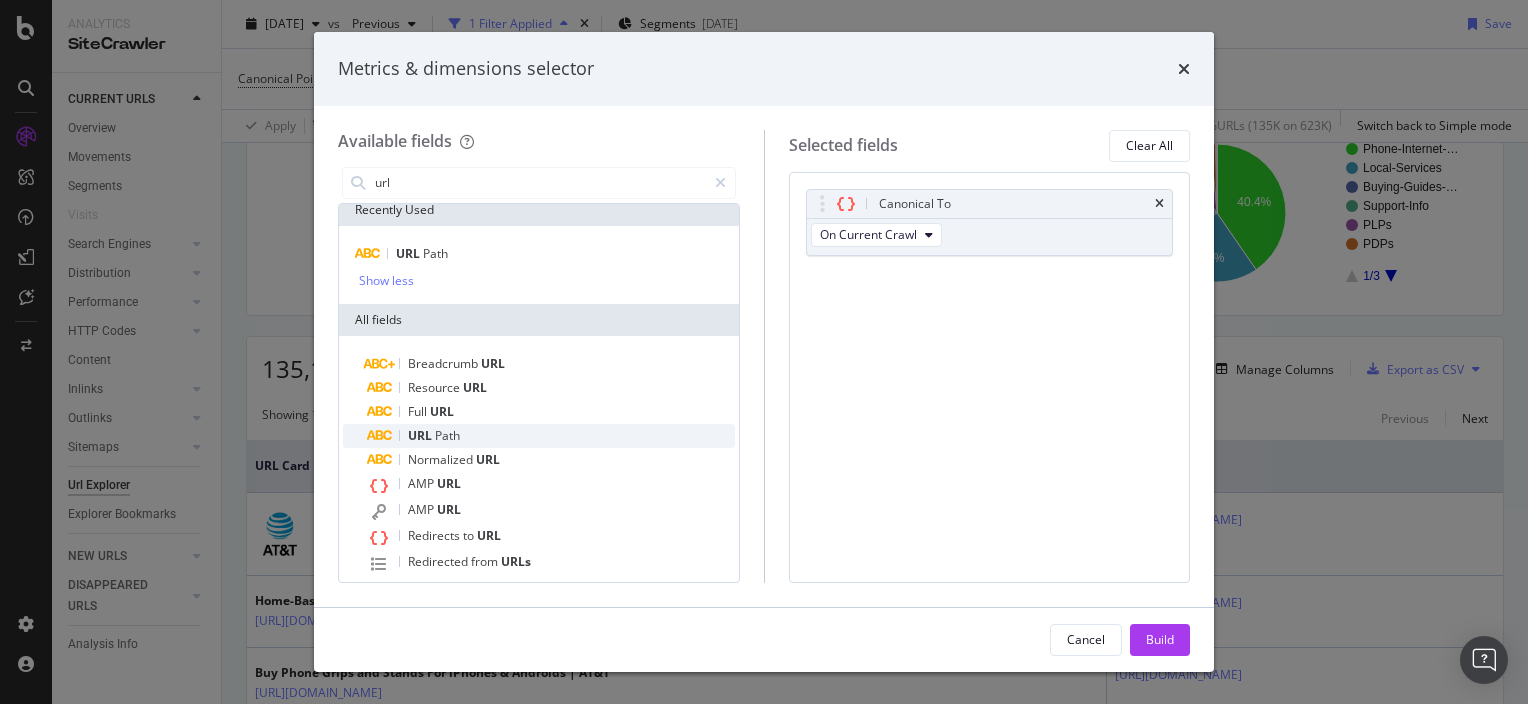 click on "Path" at bounding box center [447, 435] 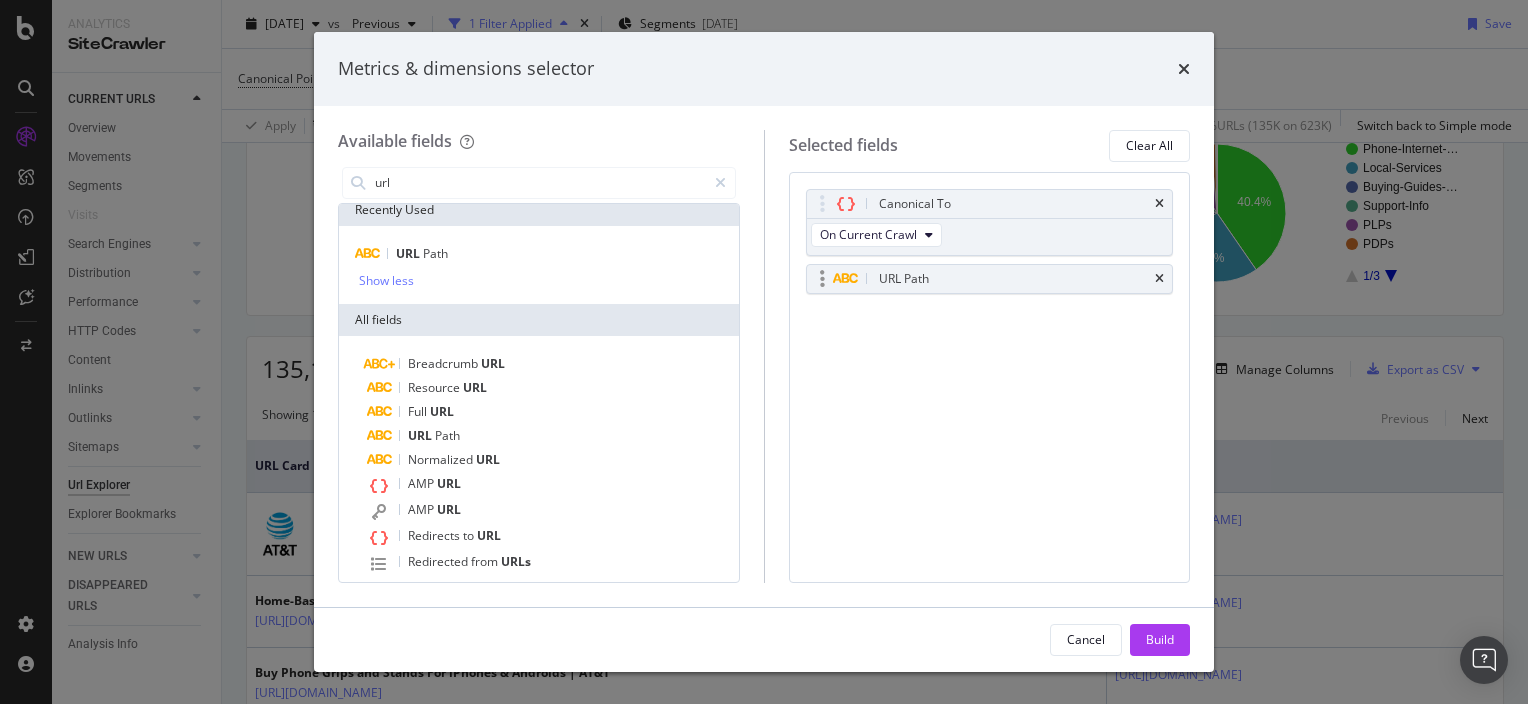 click at bounding box center [822, 279] 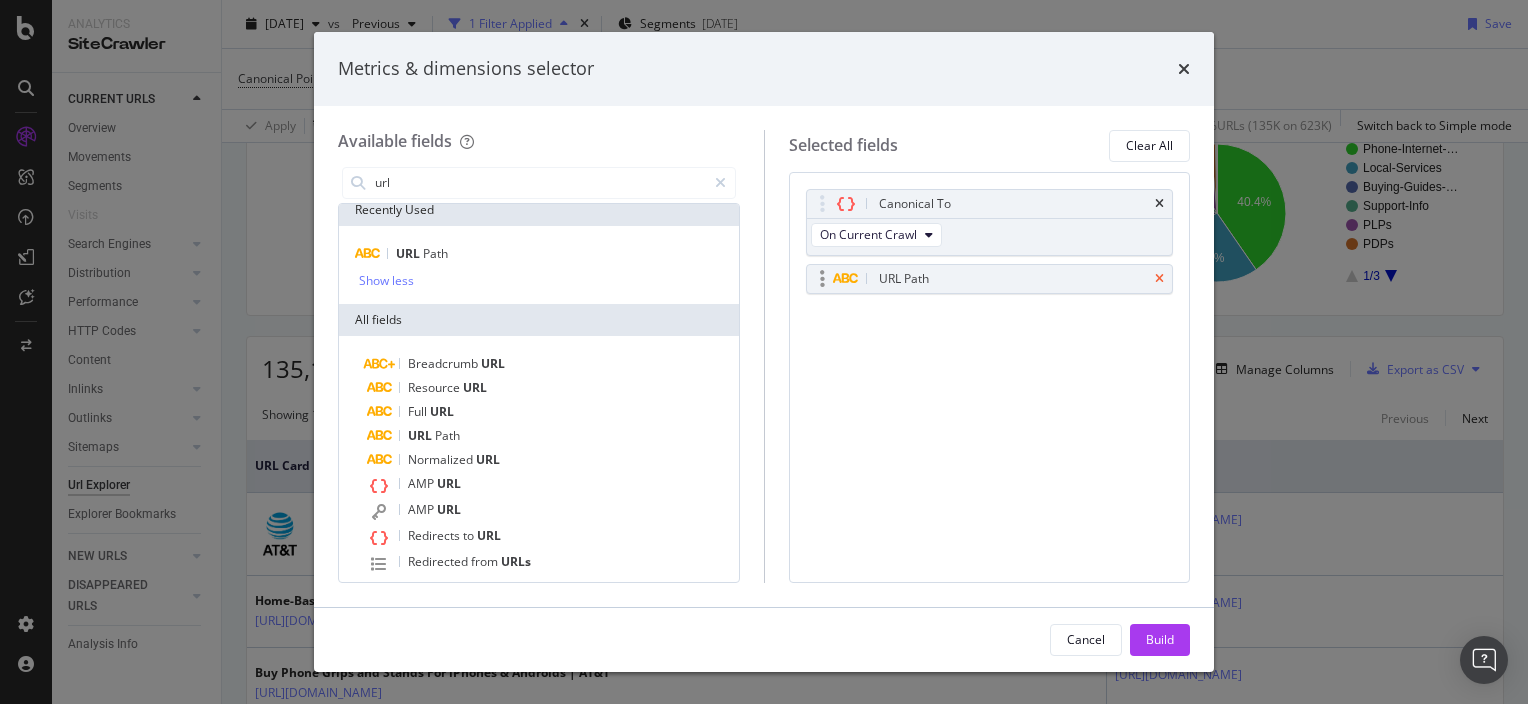 click at bounding box center [1159, 279] 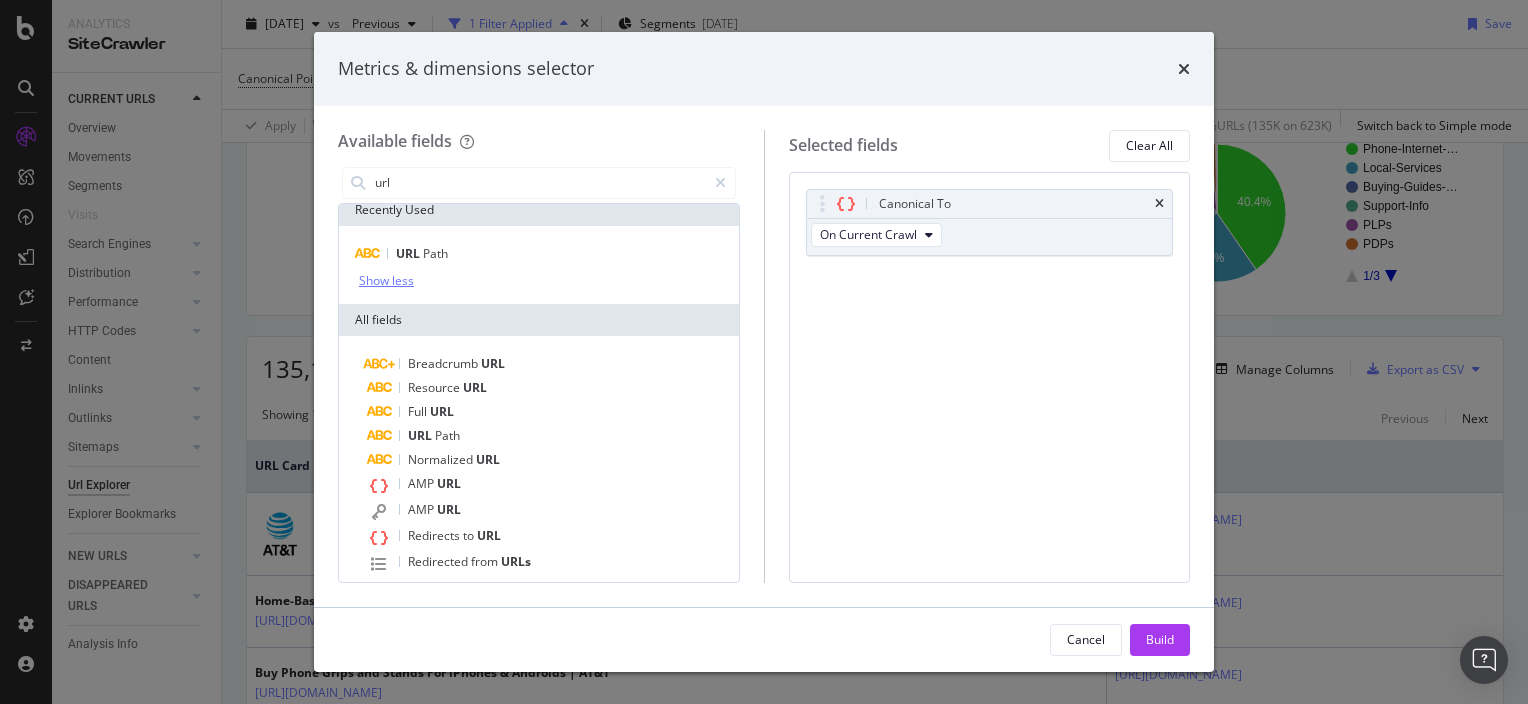 click on "Show less" at bounding box center [386, 281] 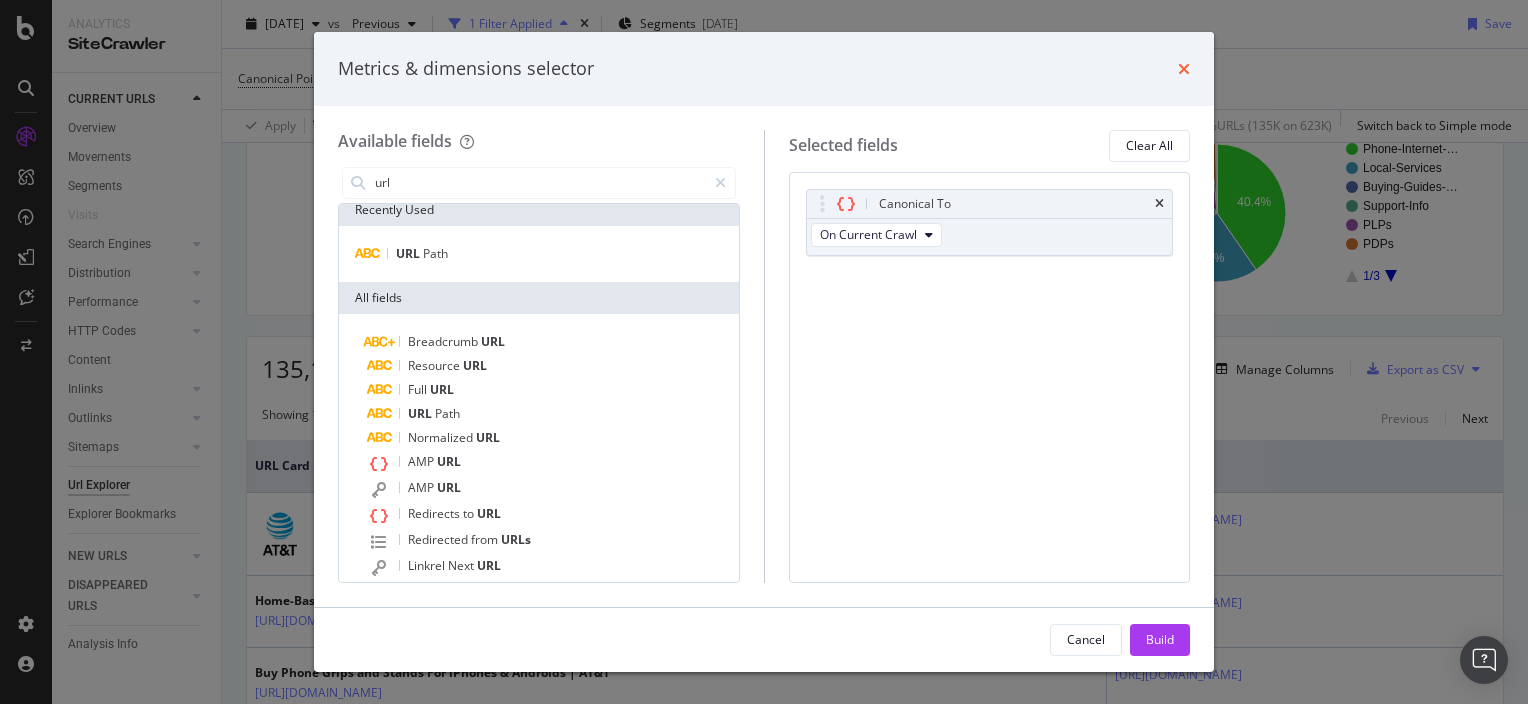 click at bounding box center [1184, 69] 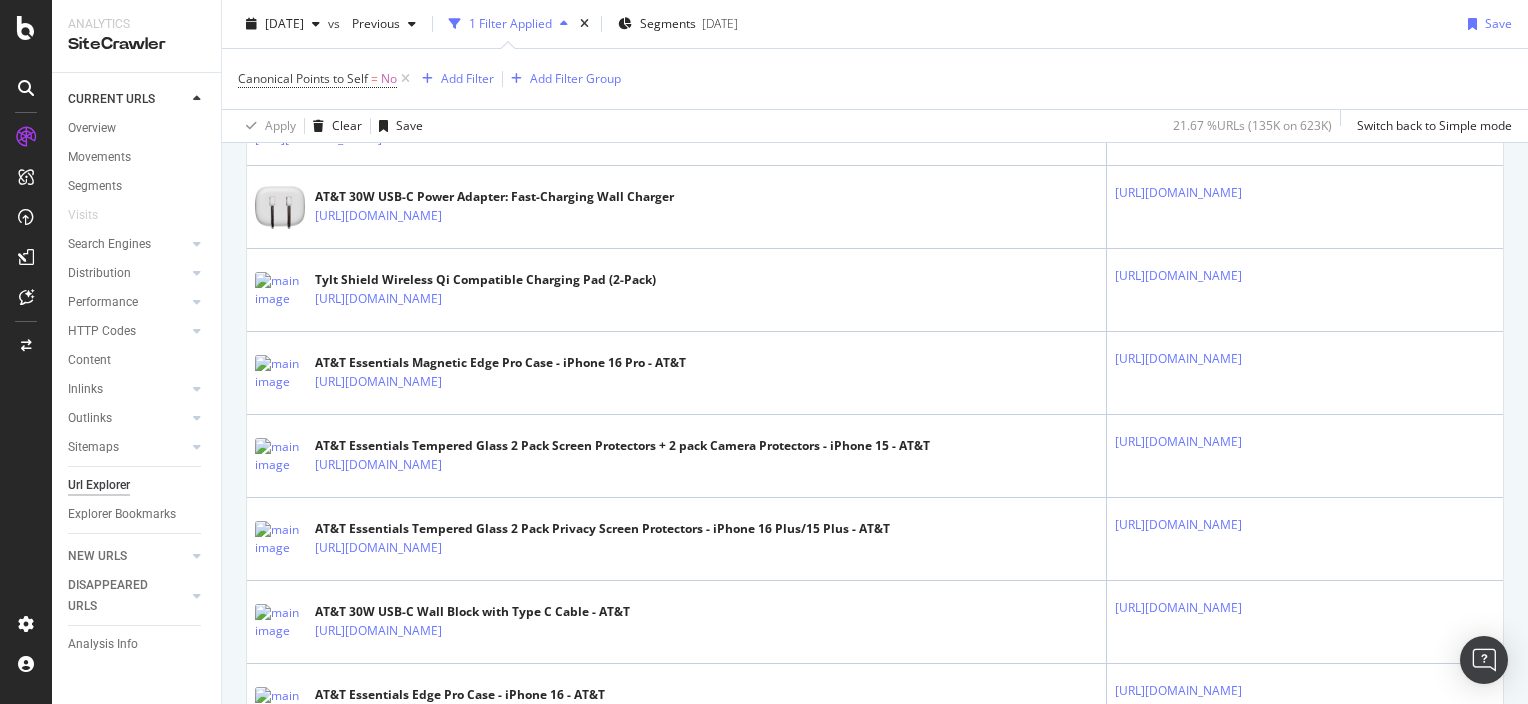 scroll, scrollTop: 1556, scrollLeft: 0, axis: vertical 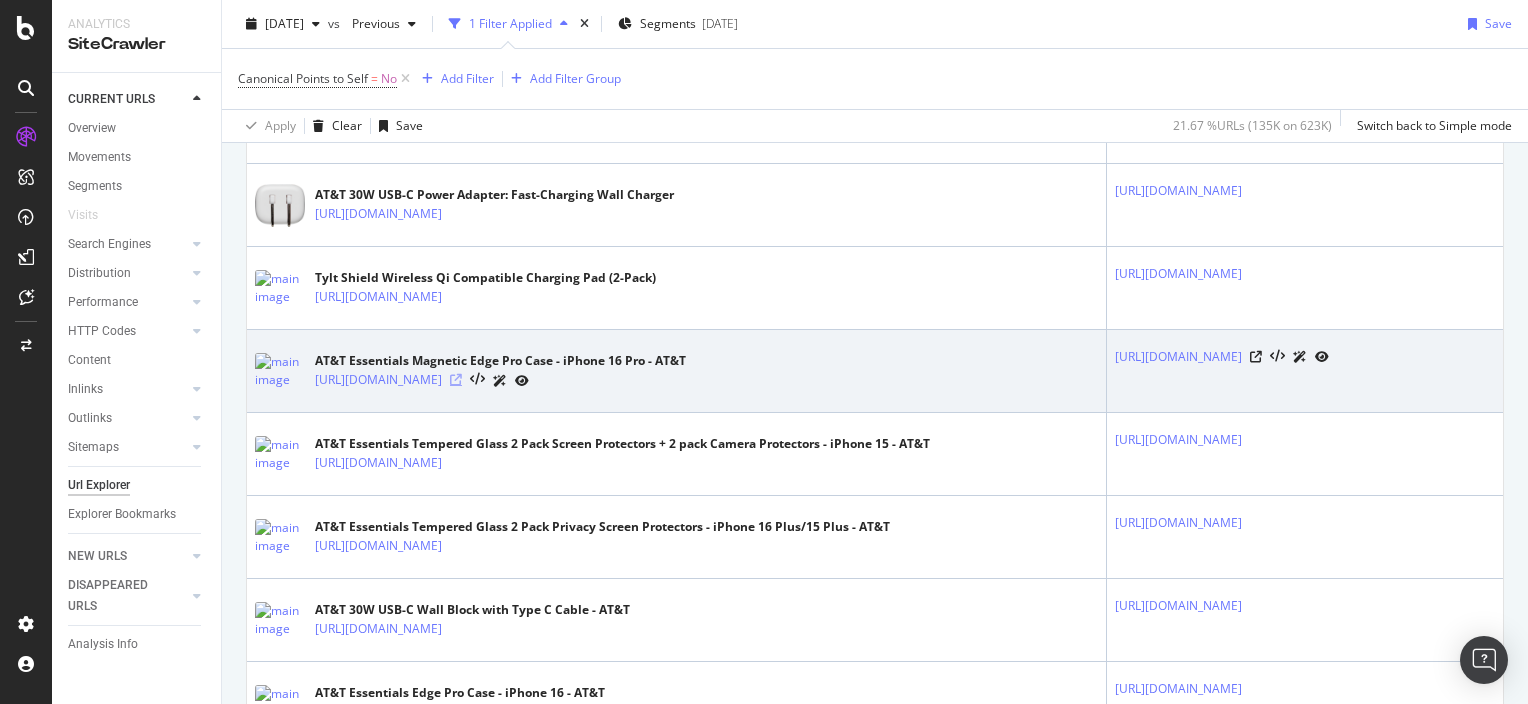 click at bounding box center [456, 380] 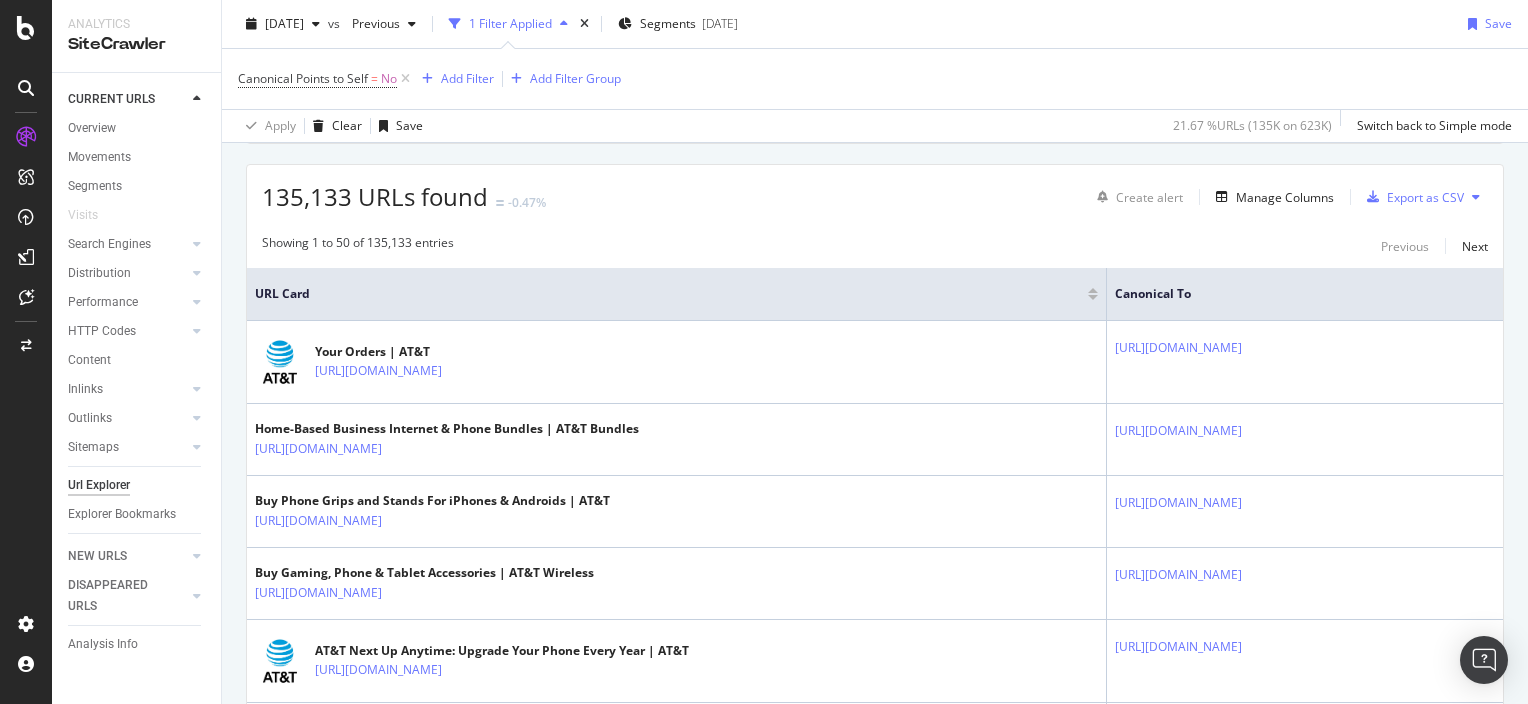 scroll, scrollTop: 355, scrollLeft: 0, axis: vertical 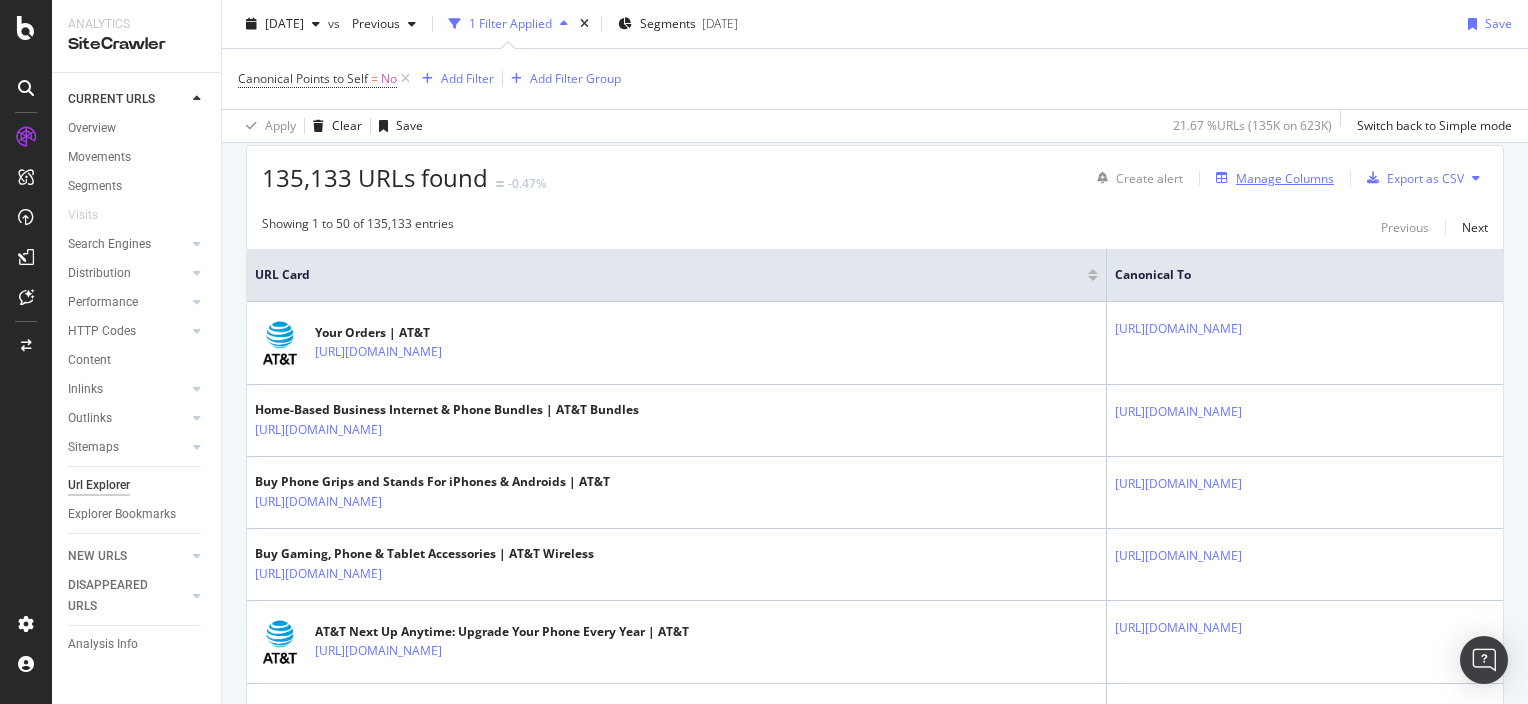 click on "Manage Columns" at bounding box center [1285, 178] 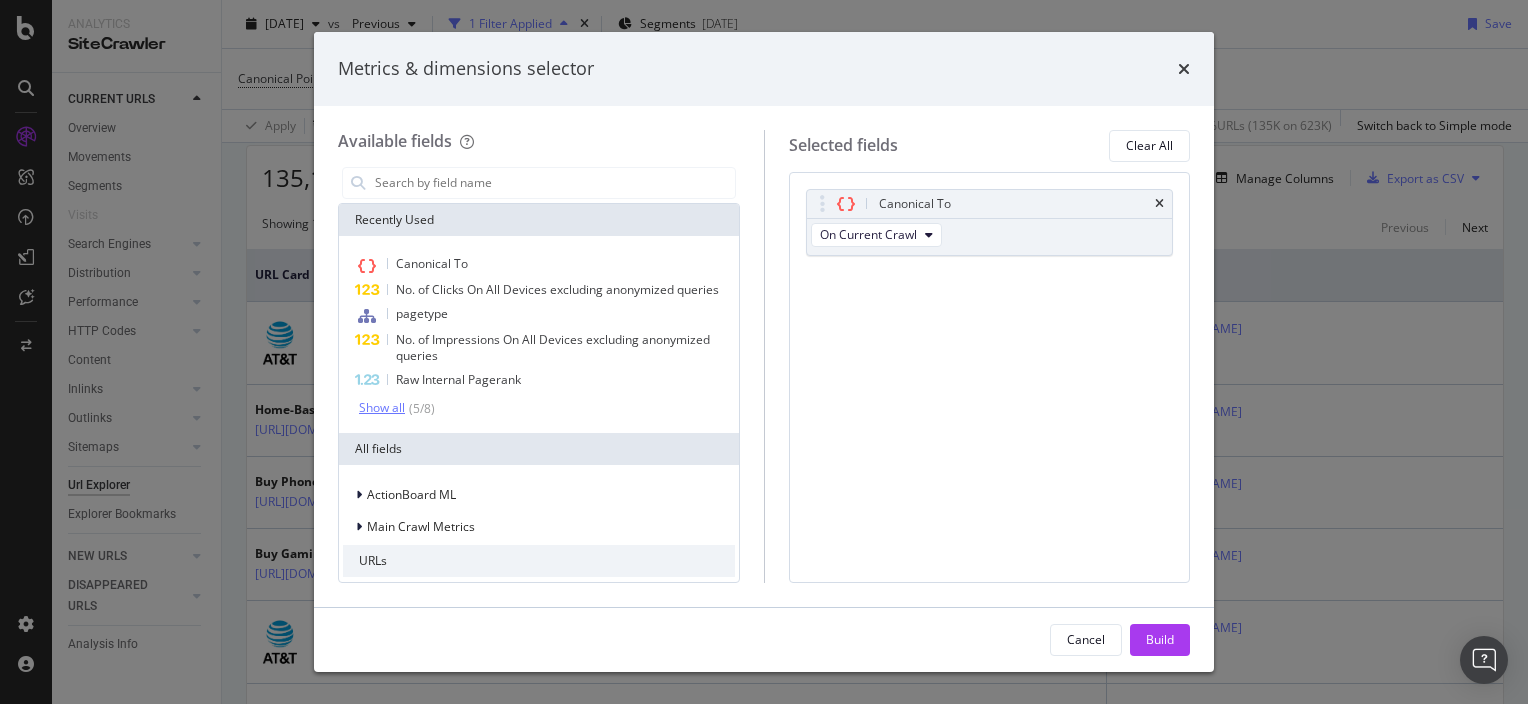 click on "Show all" at bounding box center [382, 408] 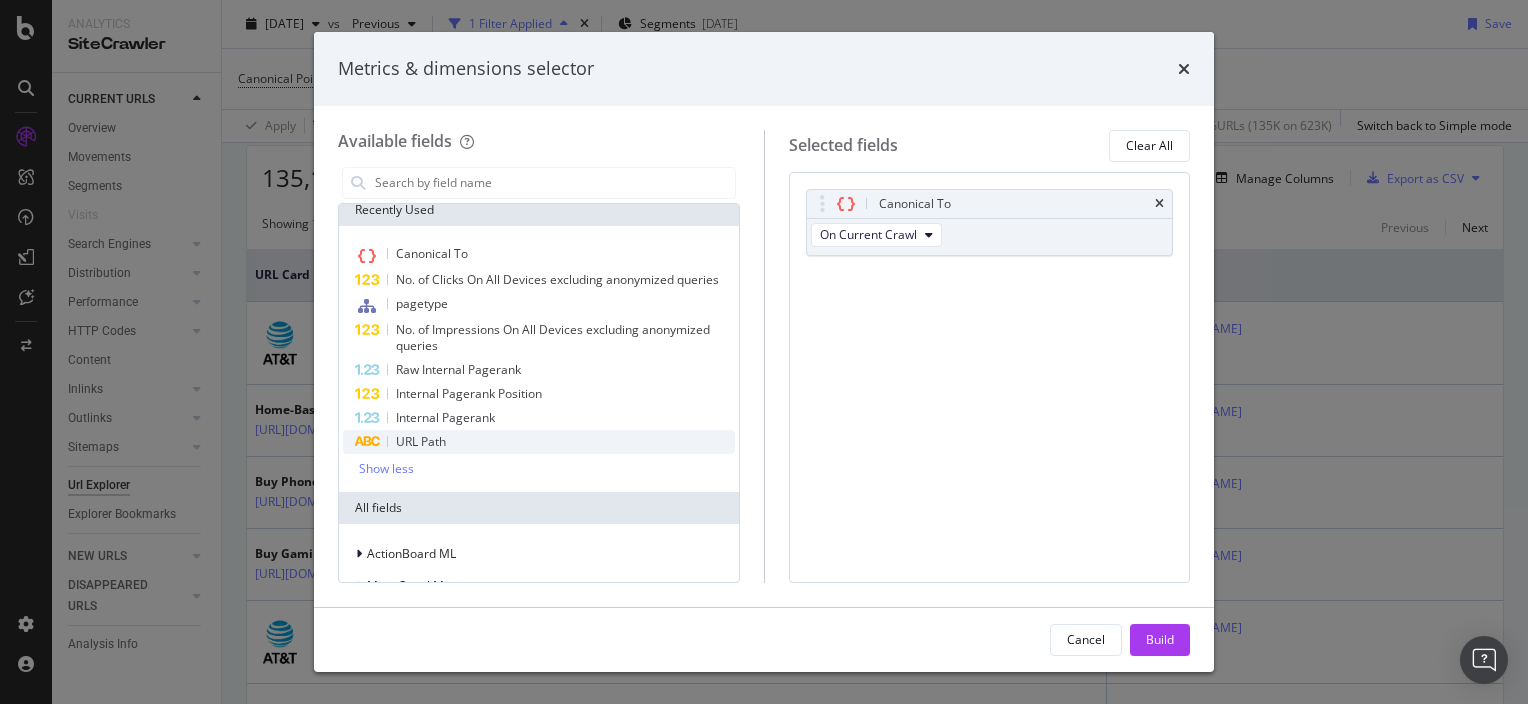 scroll, scrollTop: 0, scrollLeft: 0, axis: both 